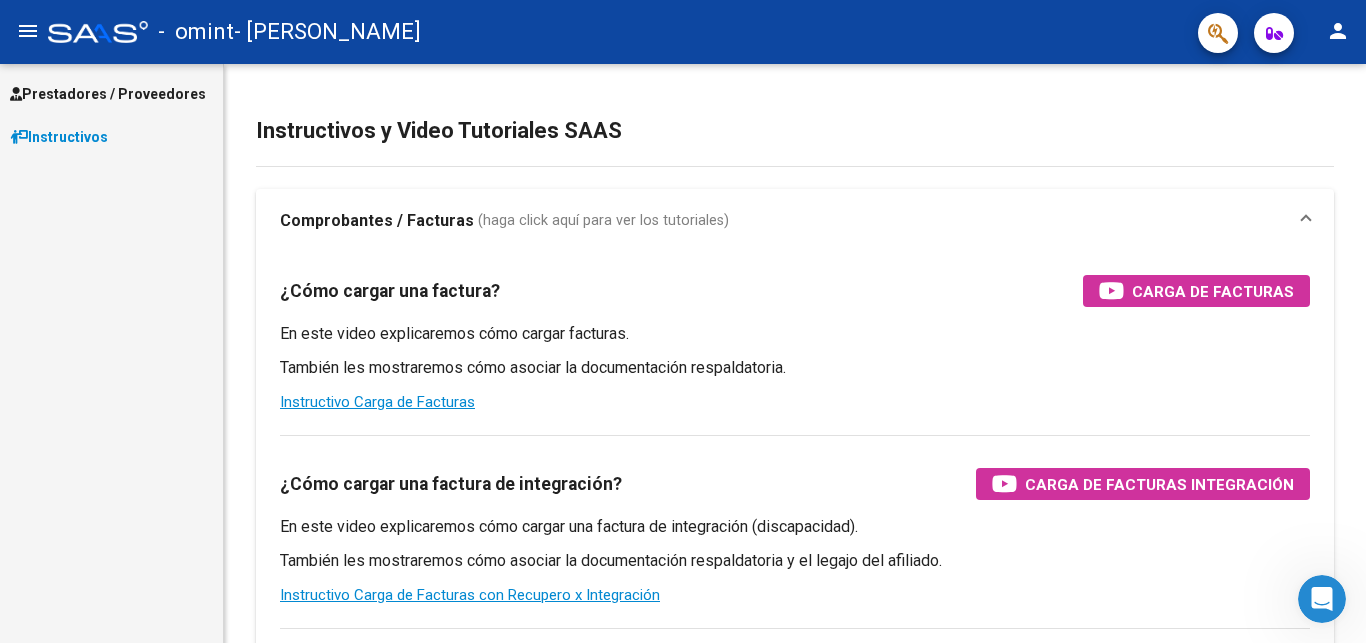 scroll, scrollTop: 0, scrollLeft: 0, axis: both 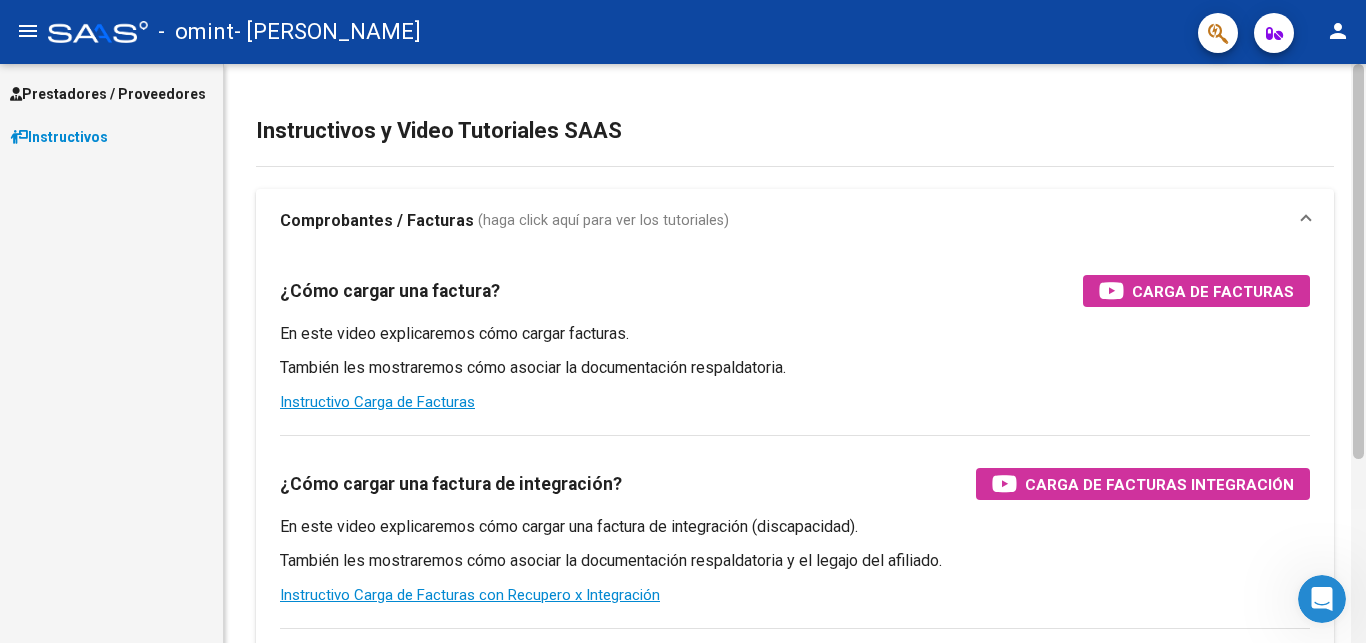 drag, startPoint x: 1356, startPoint y: 416, endPoint x: 1365, endPoint y: 368, distance: 48.83646 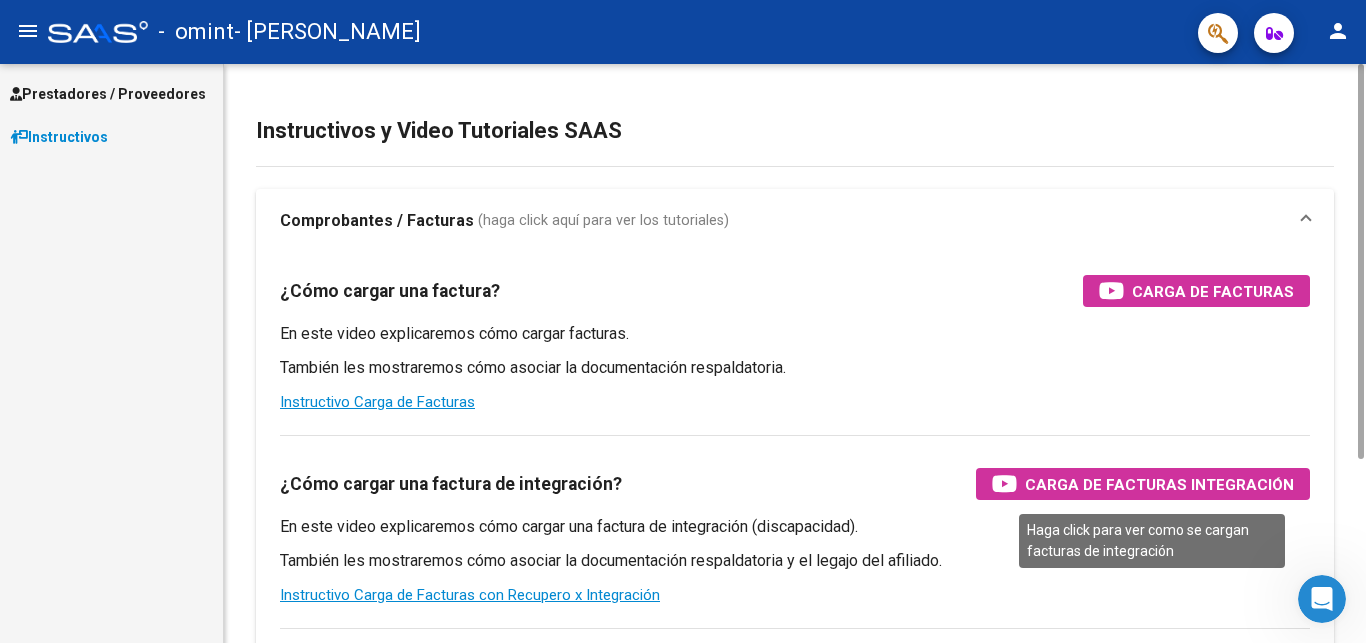 click on "Carga de Facturas Integración" at bounding box center [1159, 484] 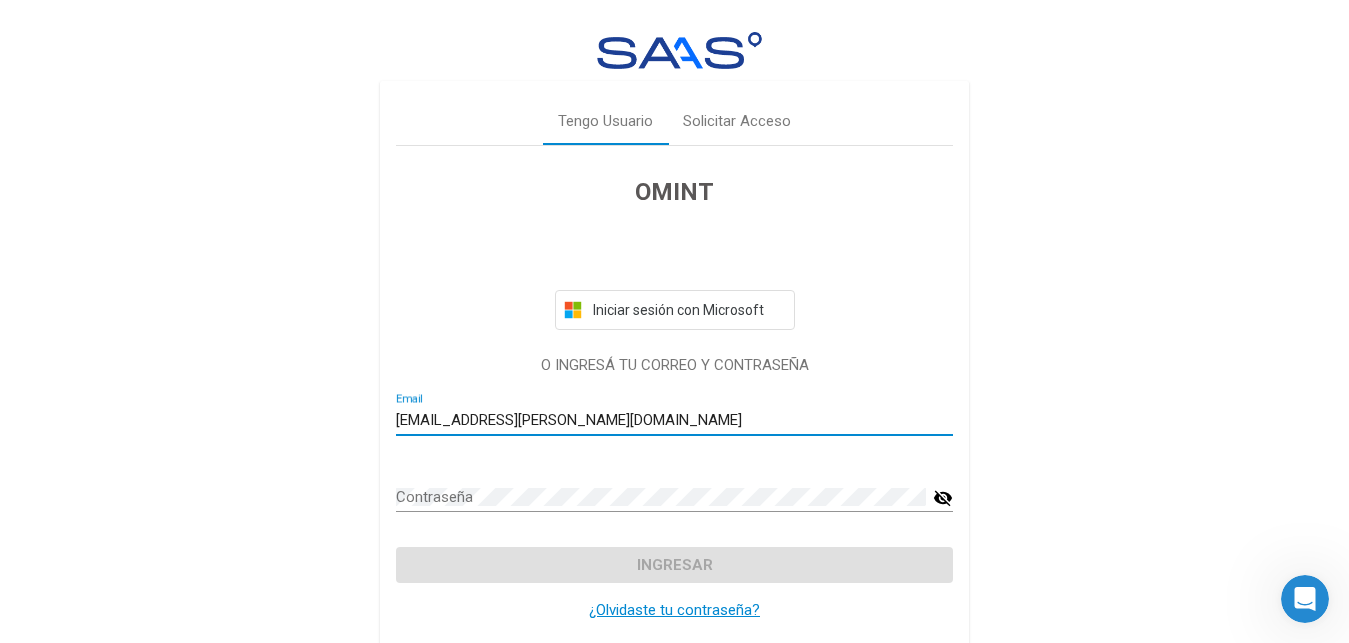 type on "[EMAIL_ADDRESS][PERSON_NAME][DOMAIN_NAME]" 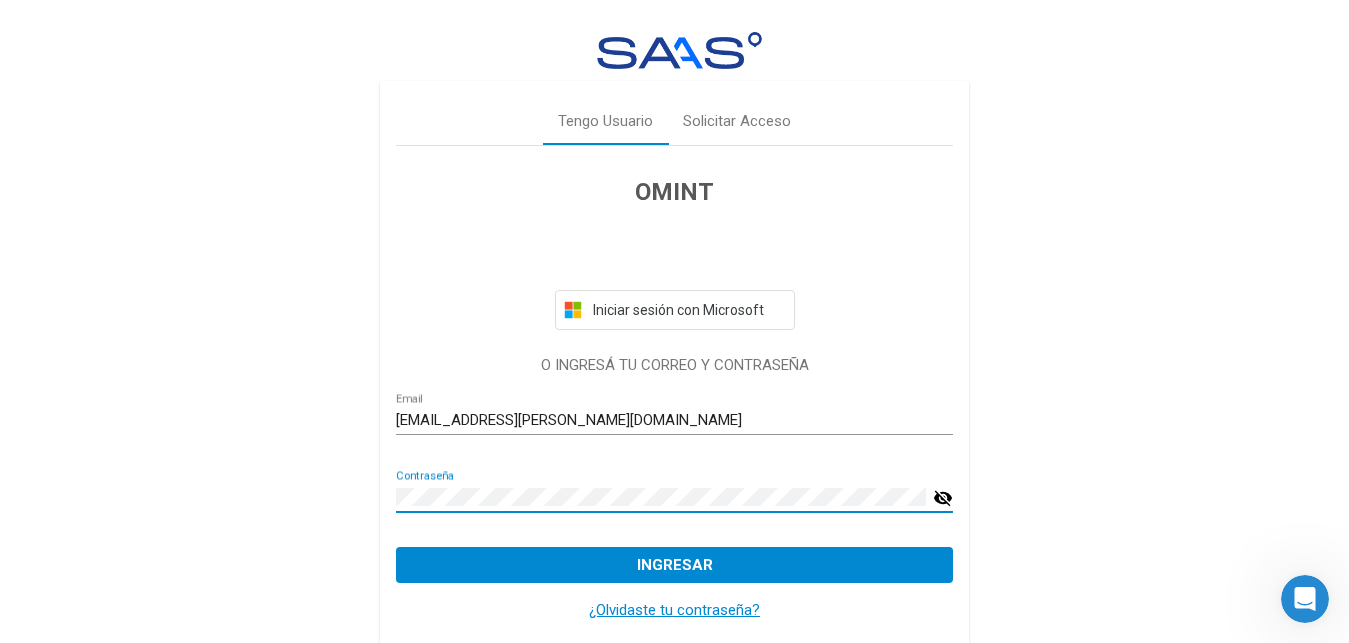 click on "Ingresar" at bounding box center (675, 565) 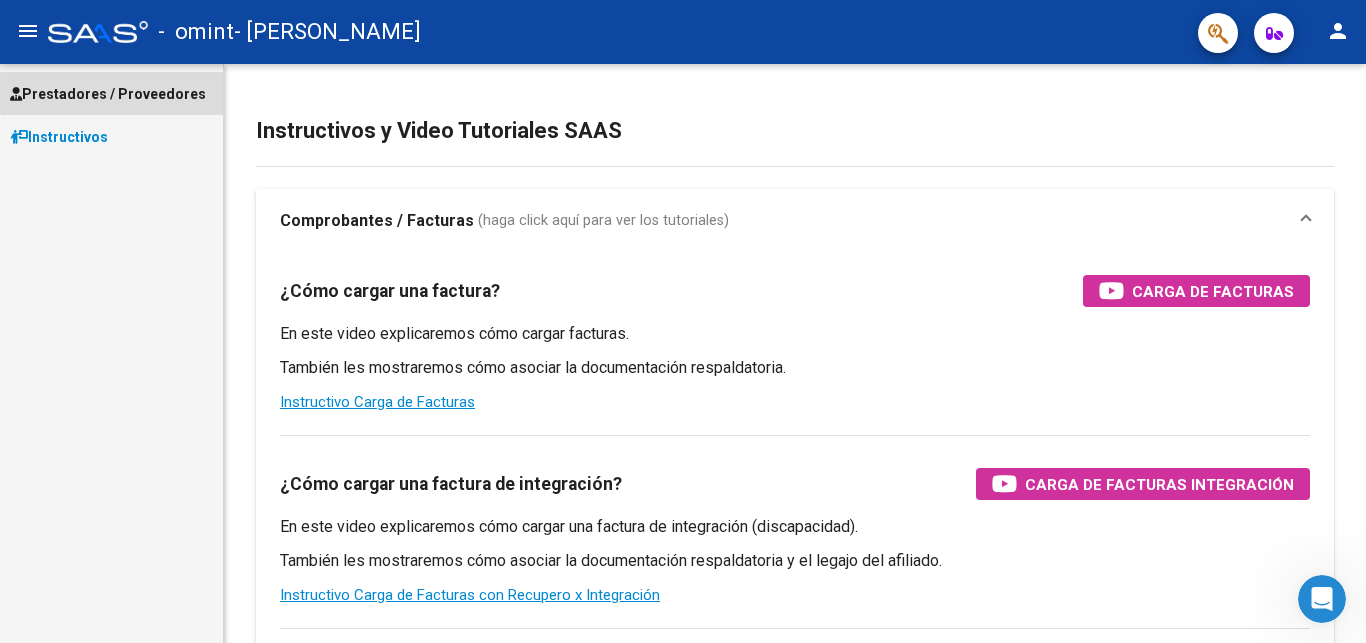 click on "Prestadores / Proveedores" at bounding box center (108, 94) 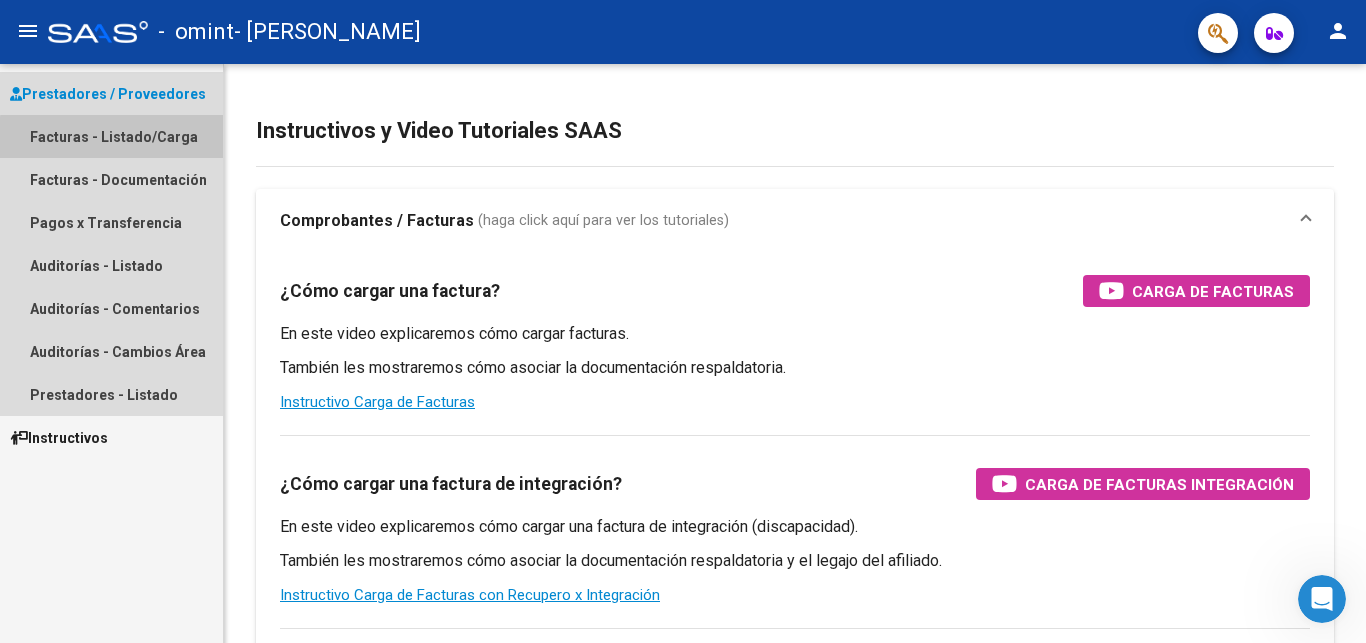 click on "Facturas - Listado/Carga" at bounding box center [111, 136] 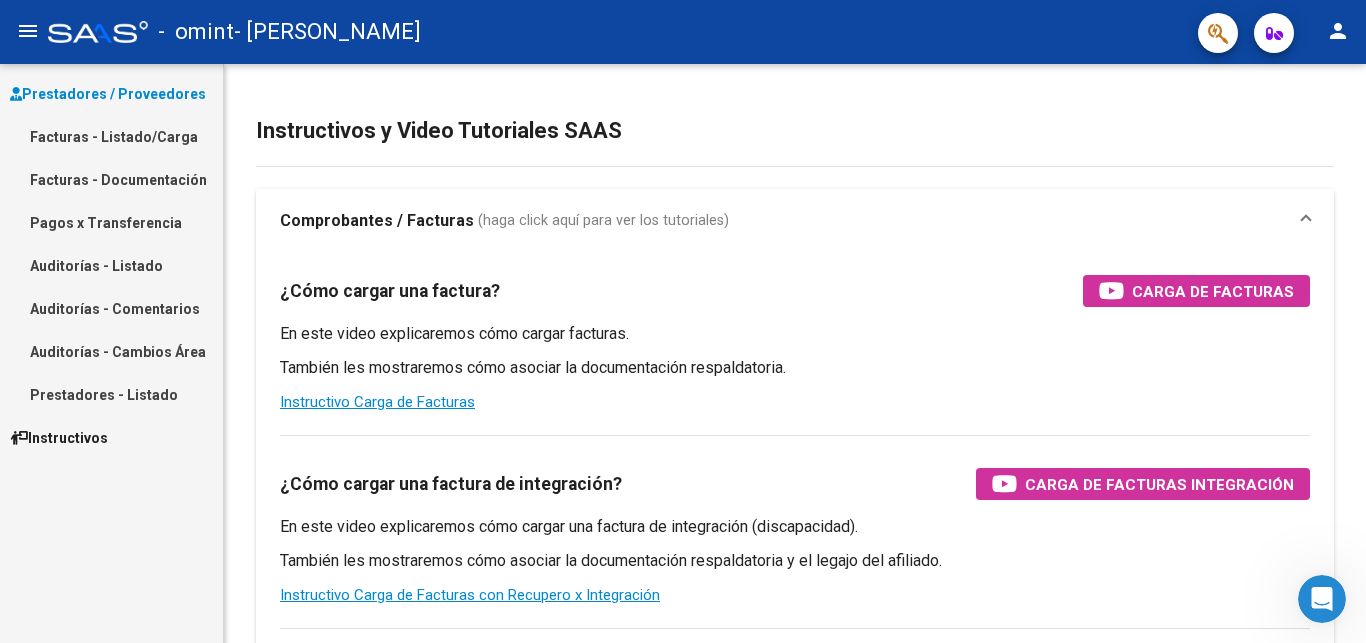 click on "Facturas - Listado/Carga" at bounding box center [111, 136] 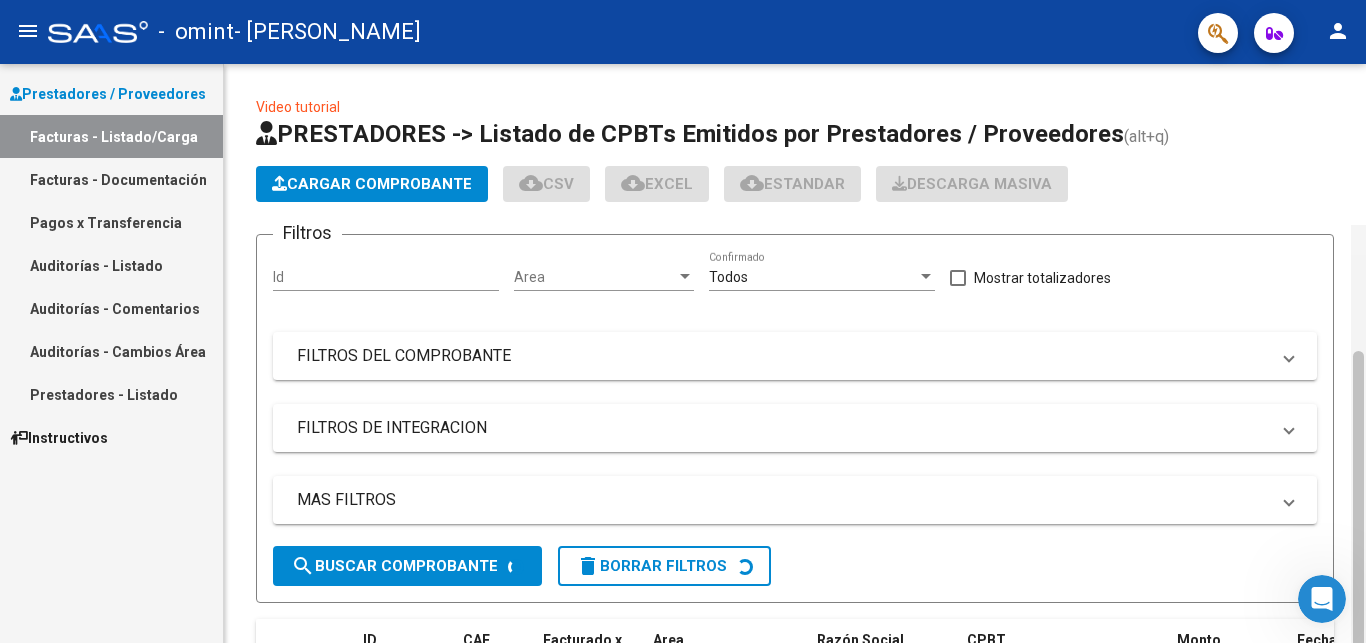 scroll, scrollTop: 161, scrollLeft: 0, axis: vertical 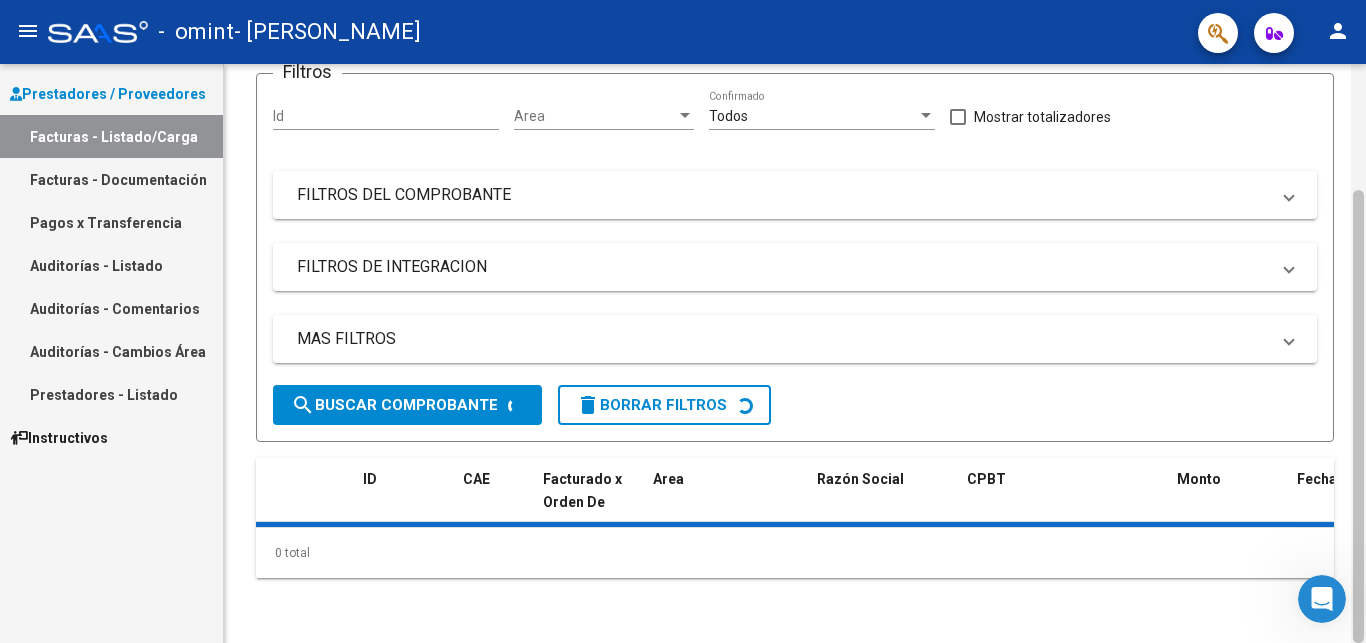 click 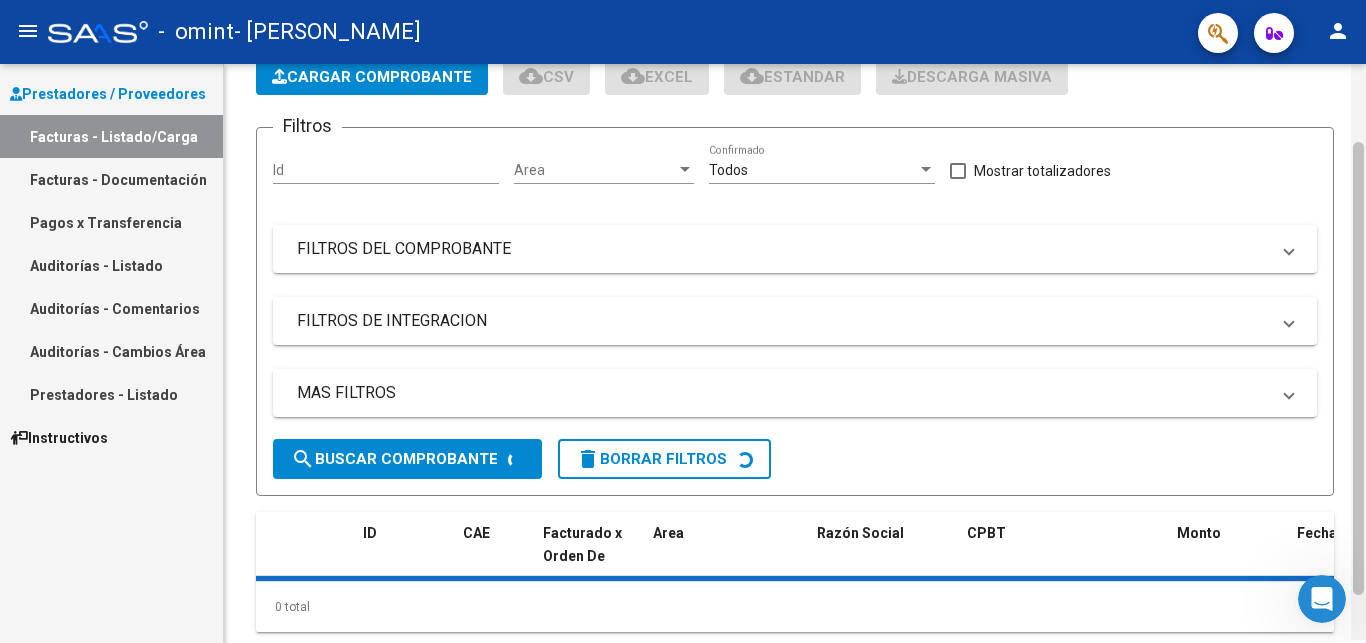 scroll, scrollTop: 161, scrollLeft: 0, axis: vertical 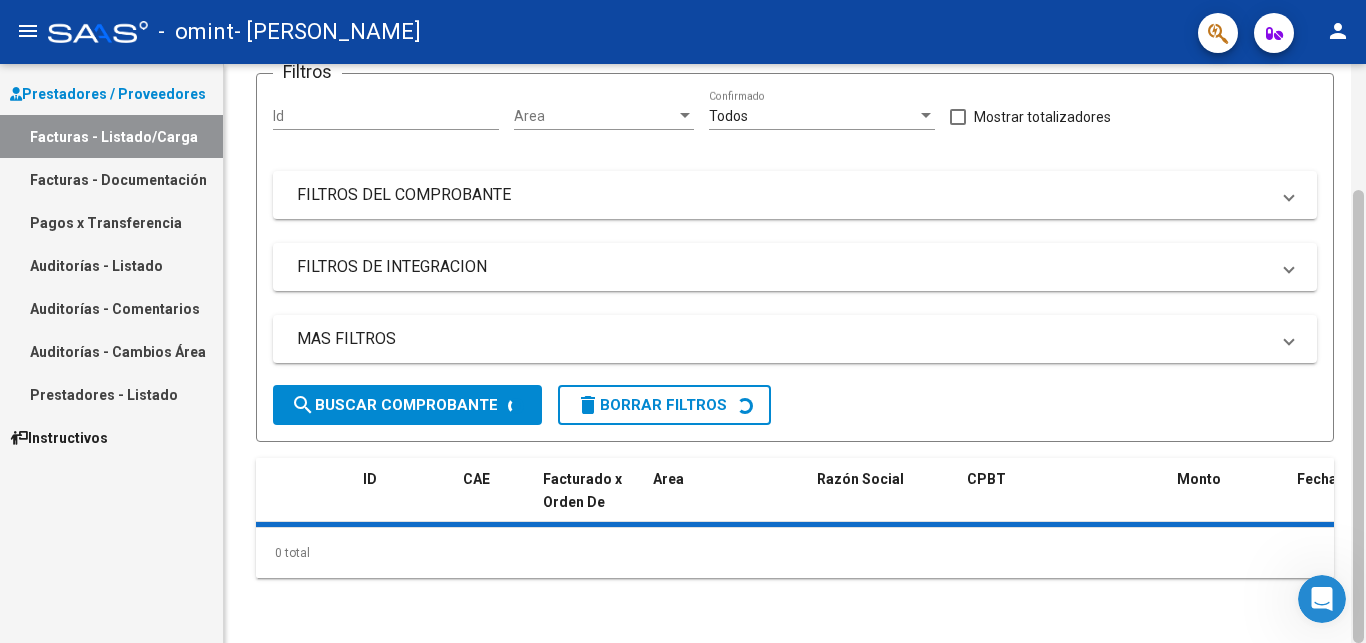 drag, startPoint x: 1361, startPoint y: 303, endPoint x: 1365, endPoint y: 375, distance: 72.11102 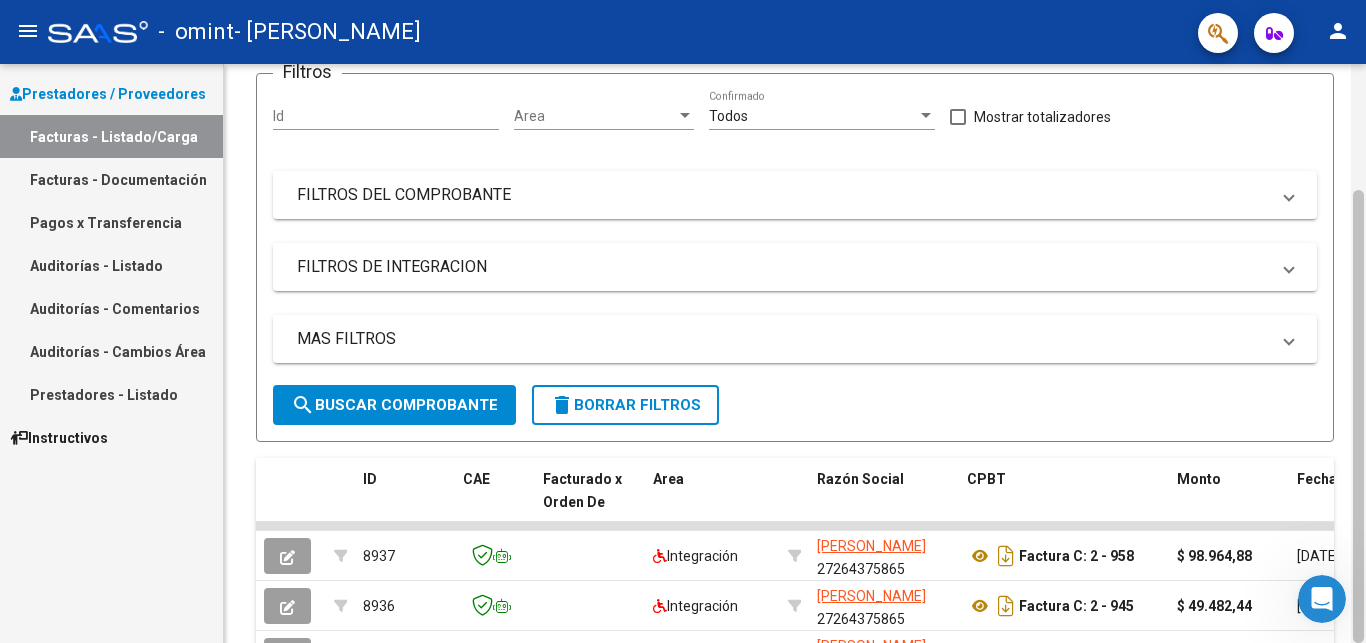 scroll, scrollTop: 338, scrollLeft: 0, axis: vertical 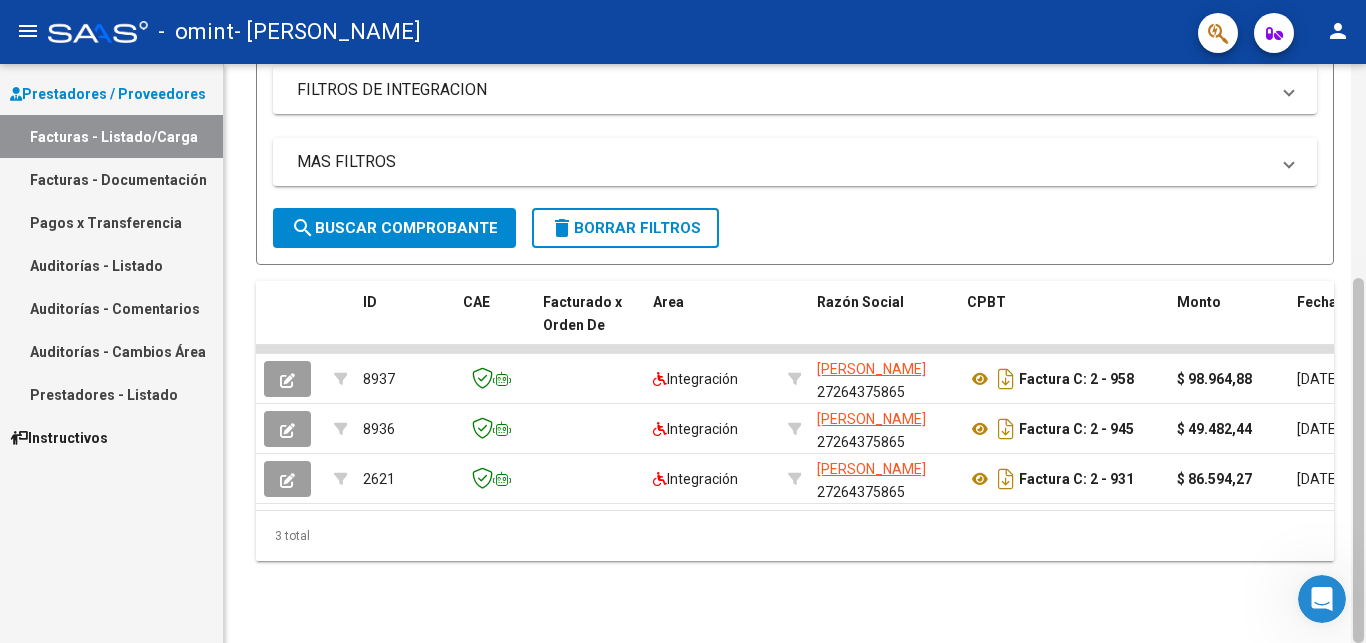 drag, startPoint x: 1351, startPoint y: 375, endPoint x: 1356, endPoint y: 406, distance: 31.400637 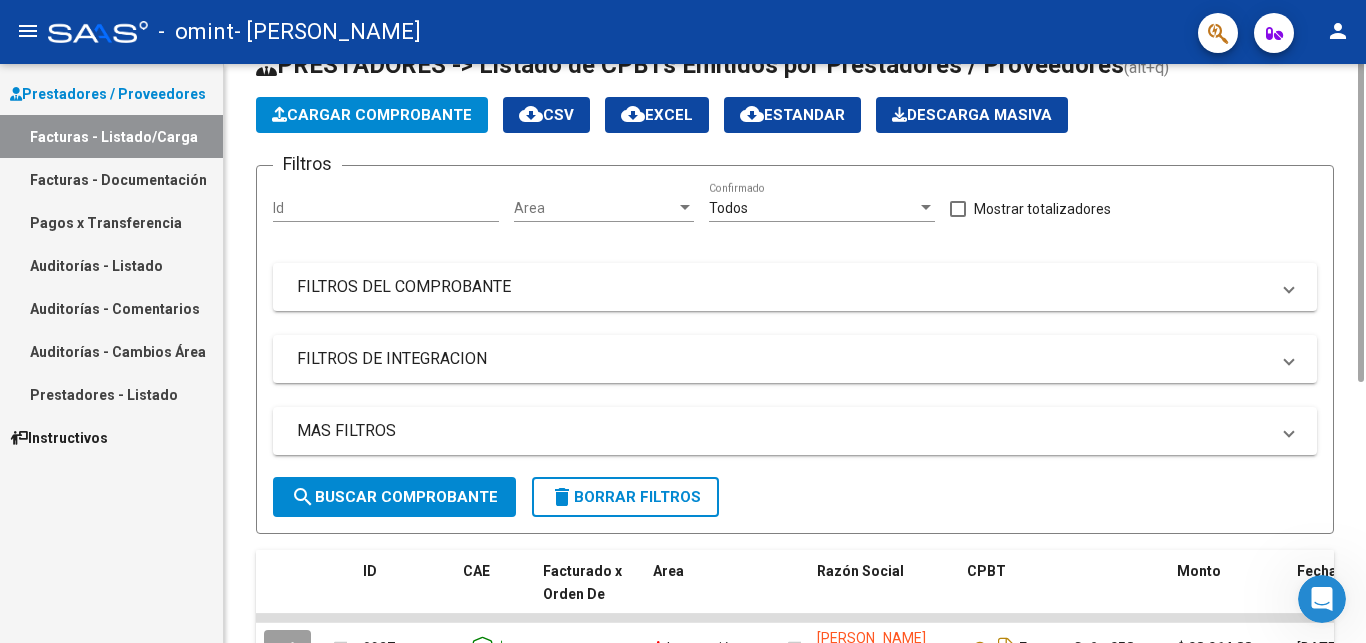 scroll, scrollTop: 0, scrollLeft: 0, axis: both 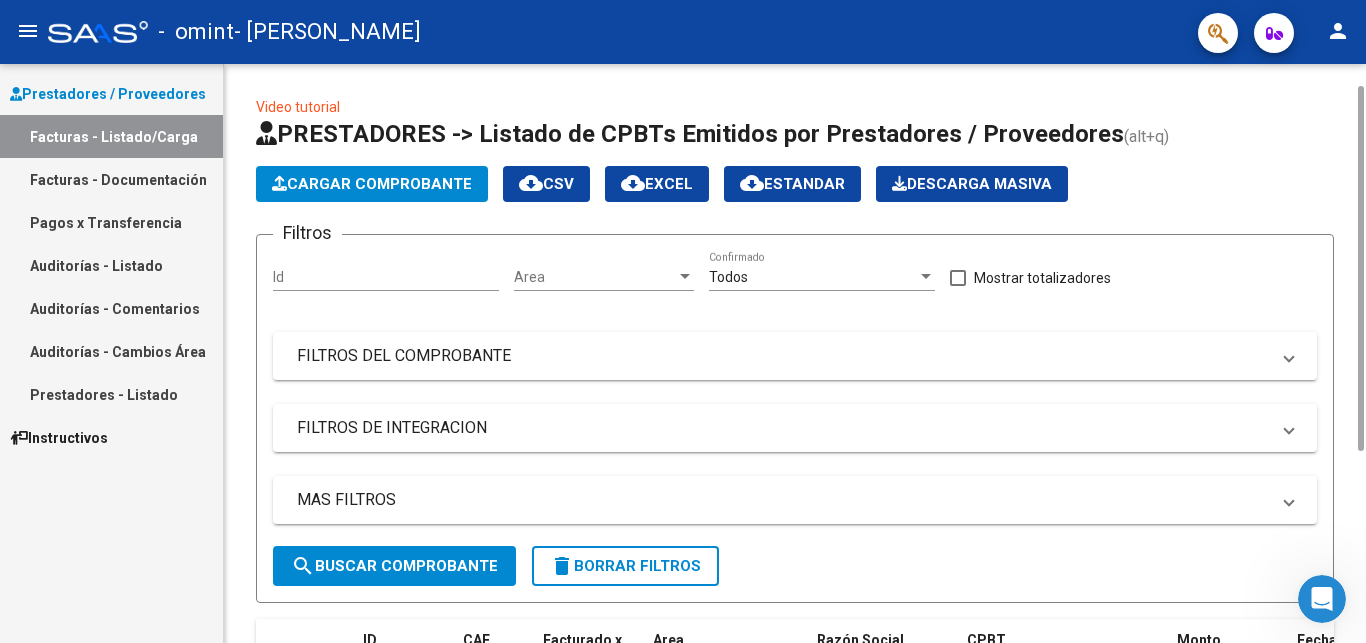 drag, startPoint x: 1356, startPoint y: 406, endPoint x: 1294, endPoint y: 181, distance: 233.38594 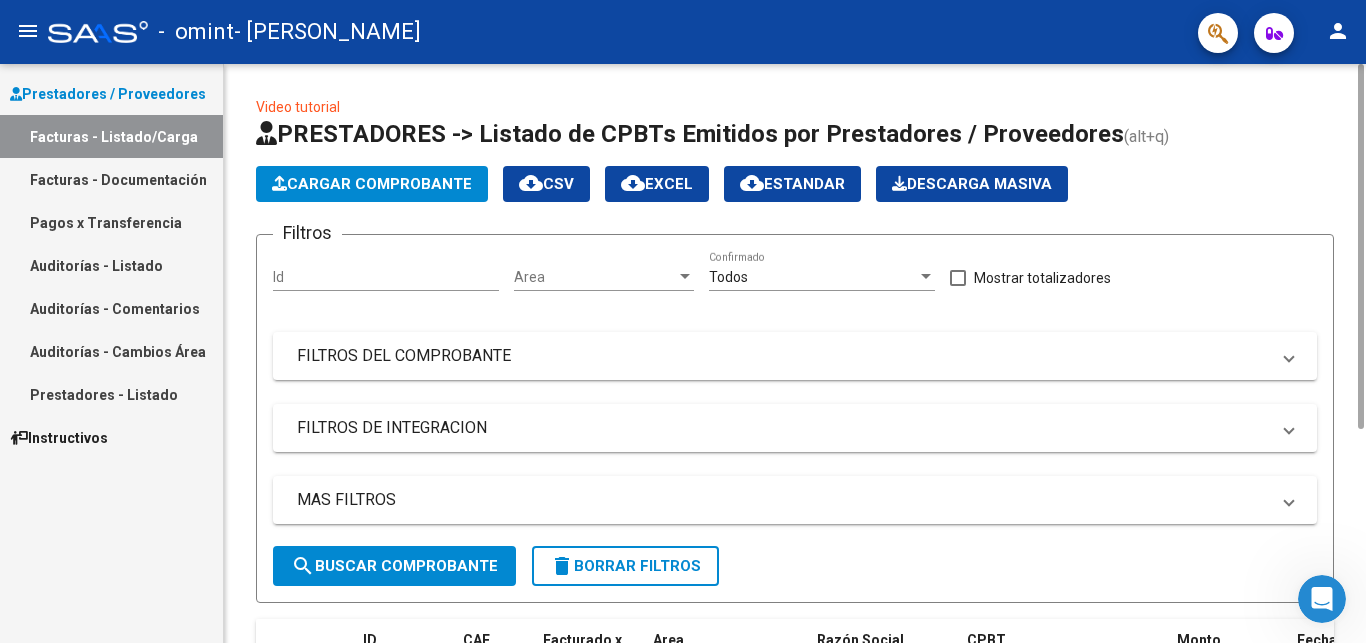 click on "Cargar Comprobante" 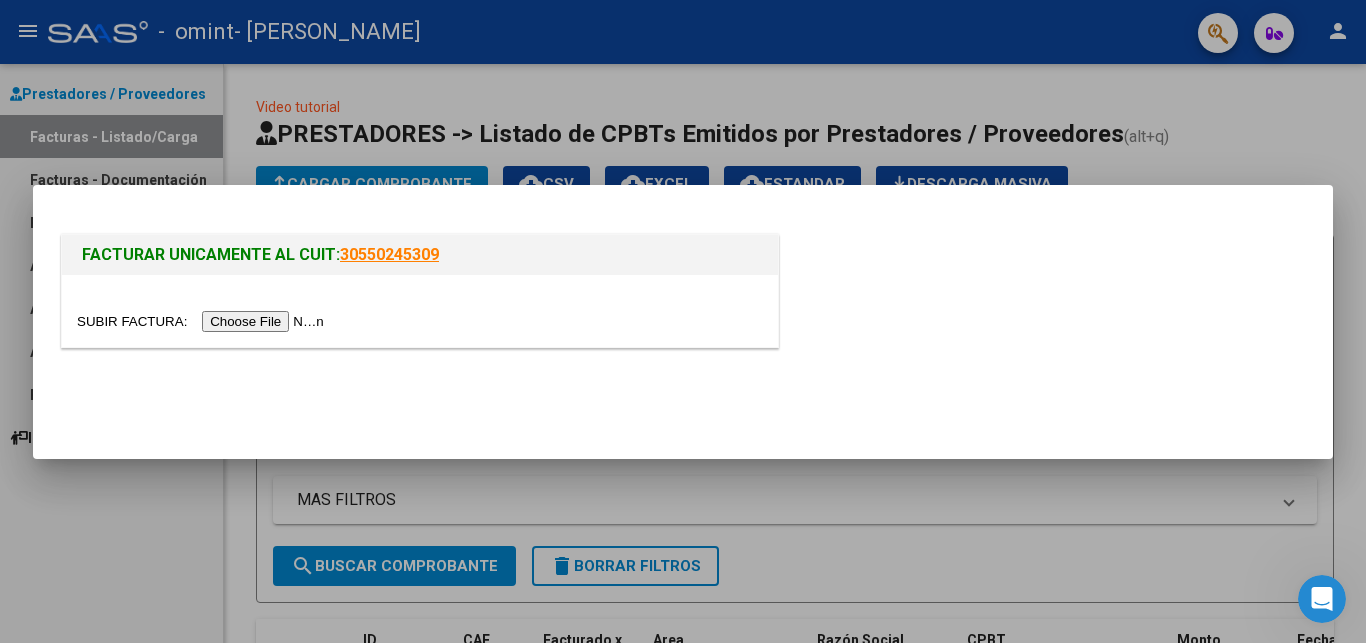 click at bounding box center [203, 321] 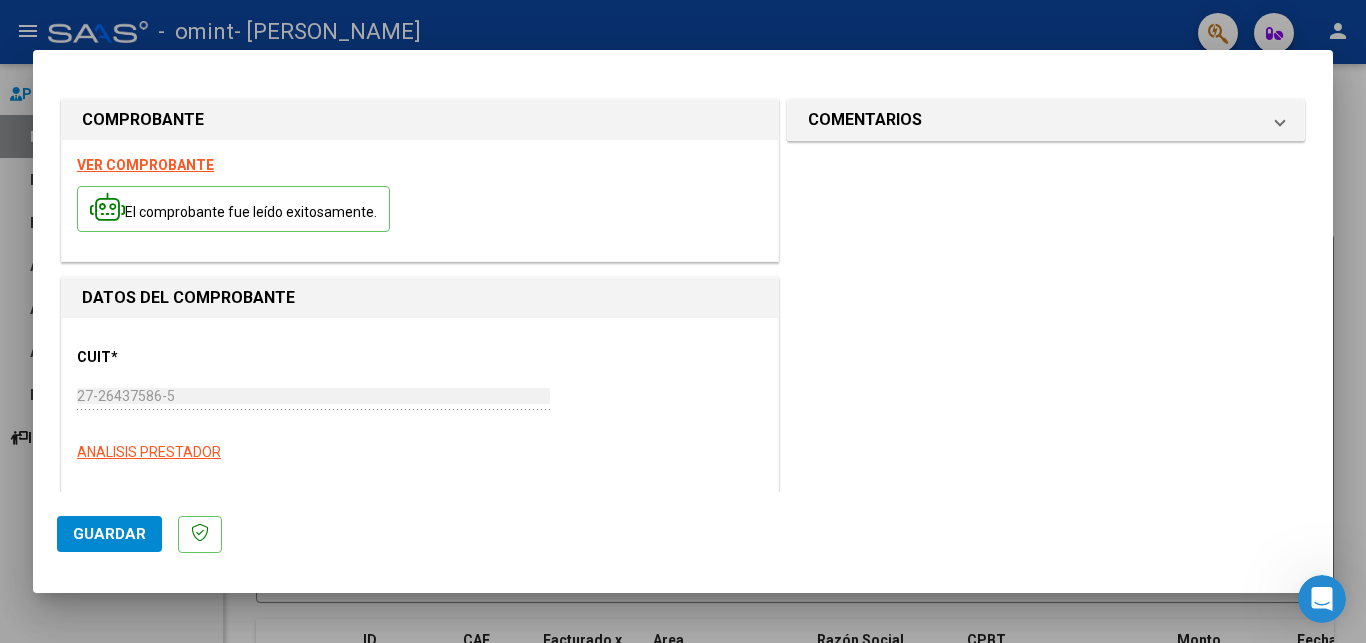 click on "Guardar" 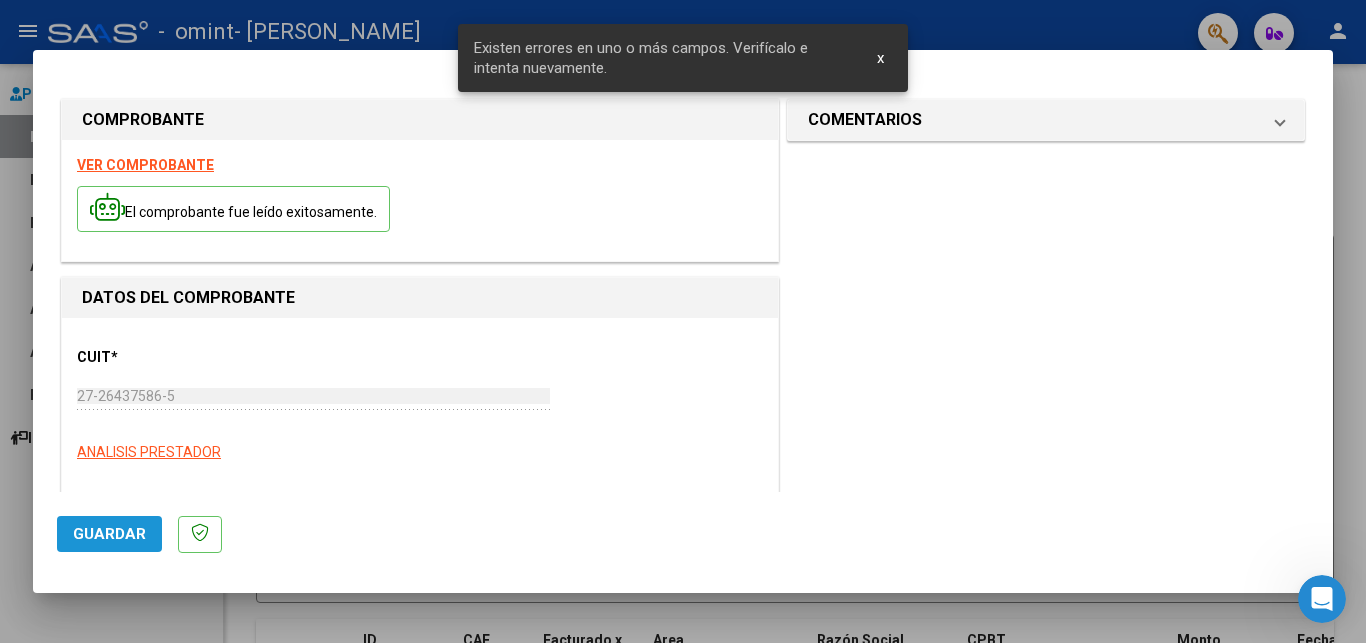 scroll, scrollTop: 401, scrollLeft: 0, axis: vertical 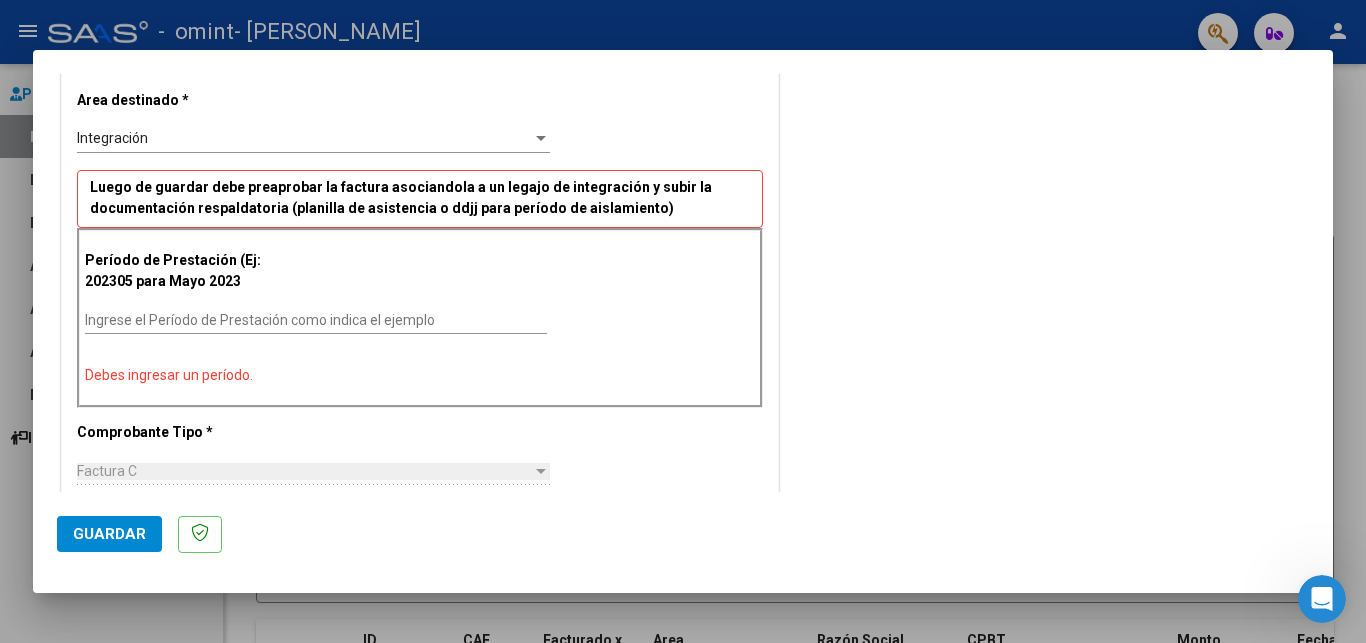 click on "Ingrese el Período de Prestación como indica el ejemplo" at bounding box center (316, 320) 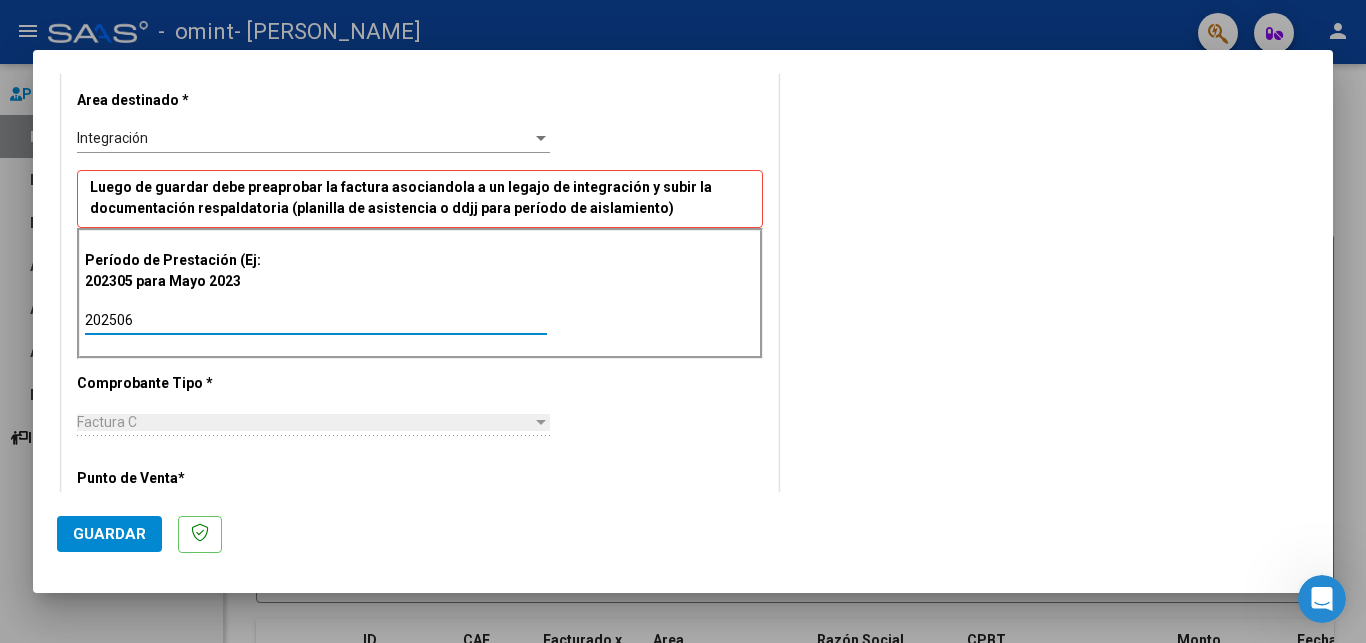 type on "202506" 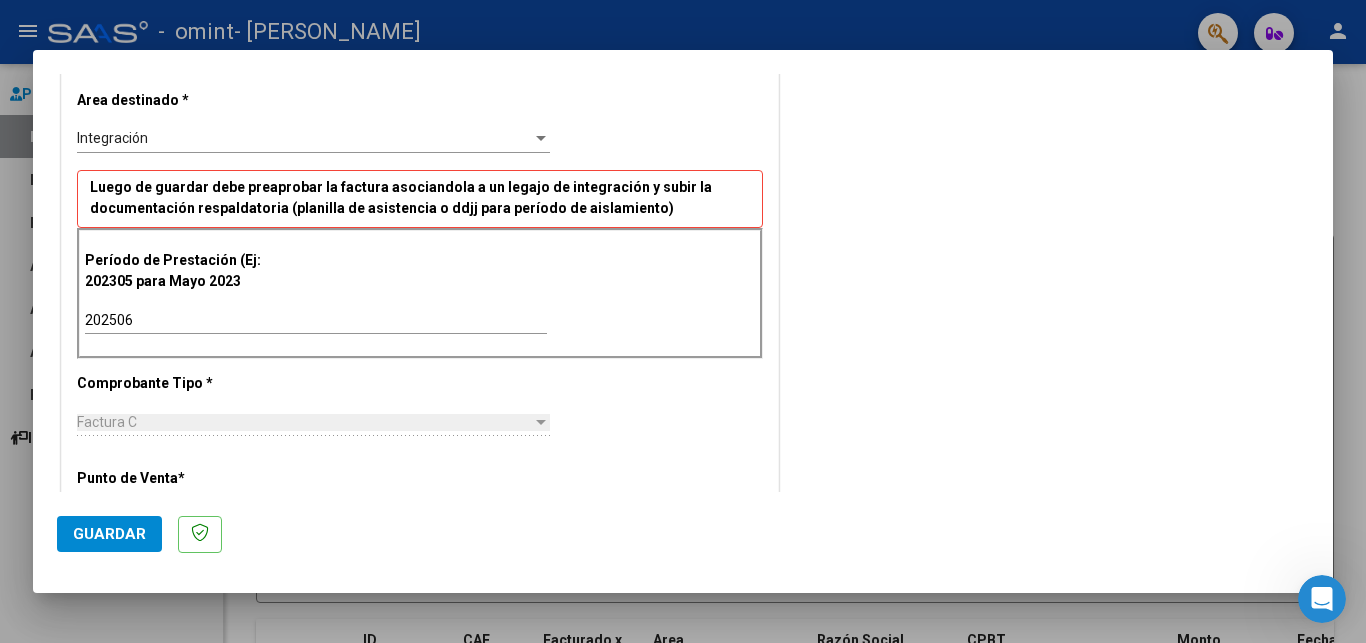 click at bounding box center (541, 422) 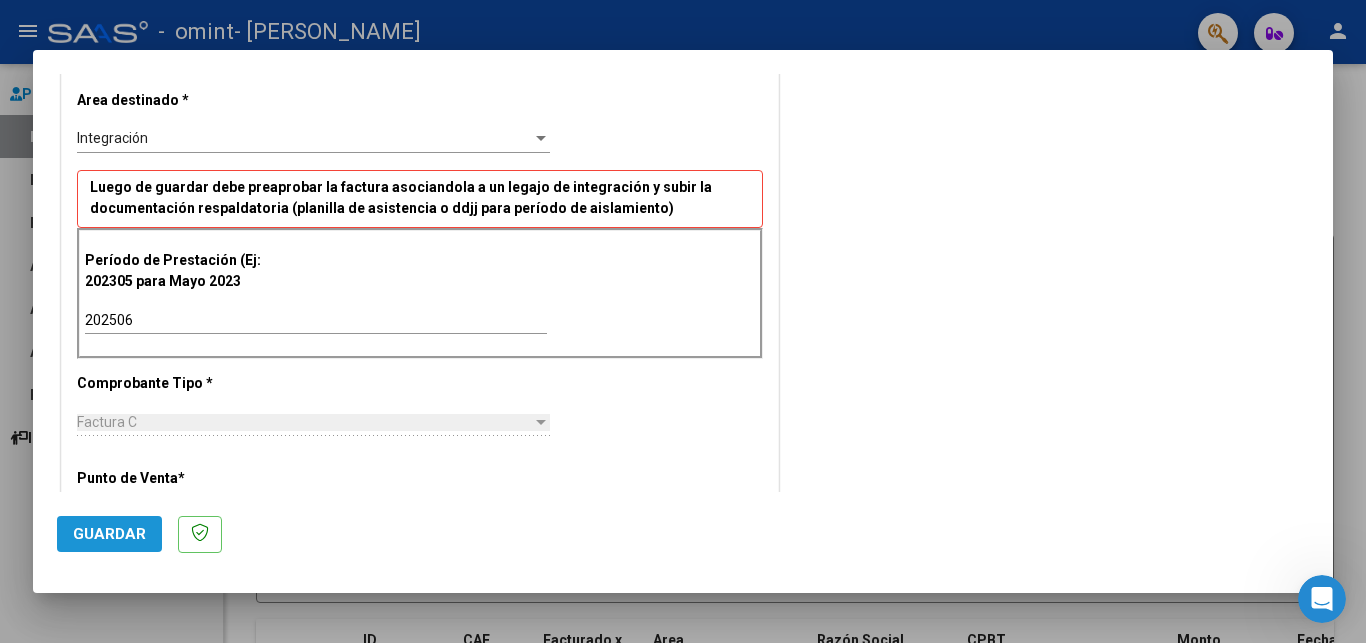 click on "Guardar" 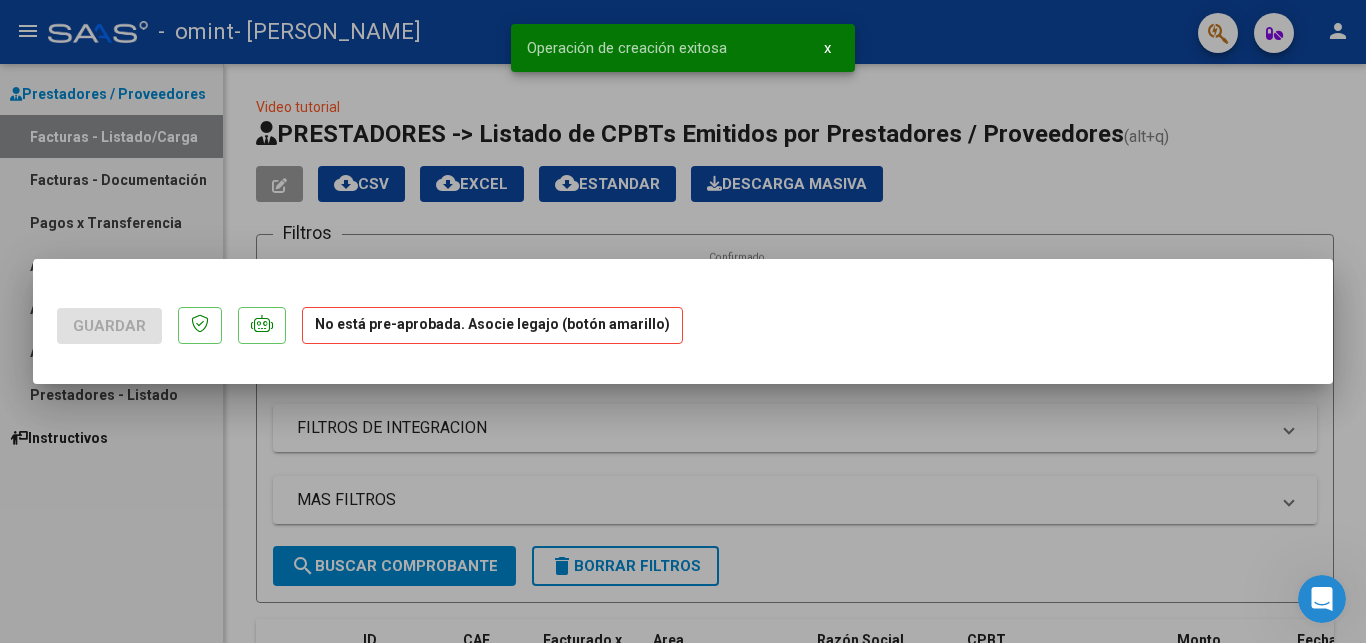 scroll, scrollTop: 0, scrollLeft: 0, axis: both 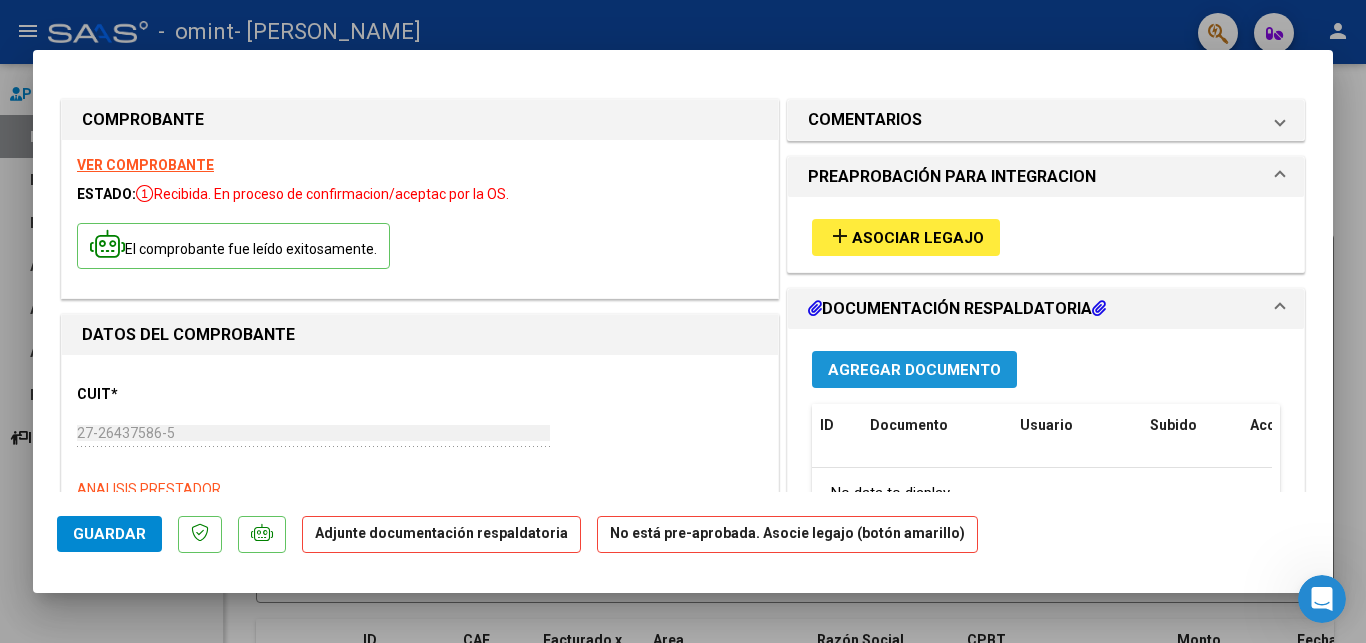 click on "Agregar Documento" at bounding box center (914, 370) 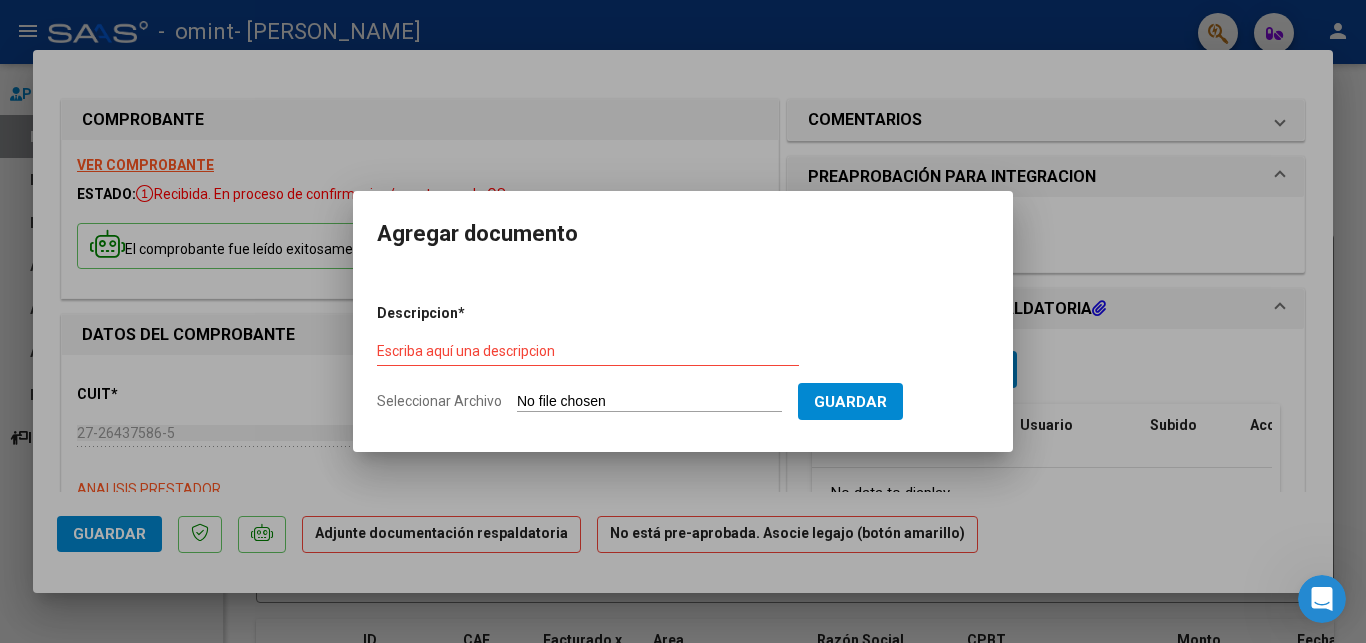 click on "Seleccionar Archivo" at bounding box center (649, 402) 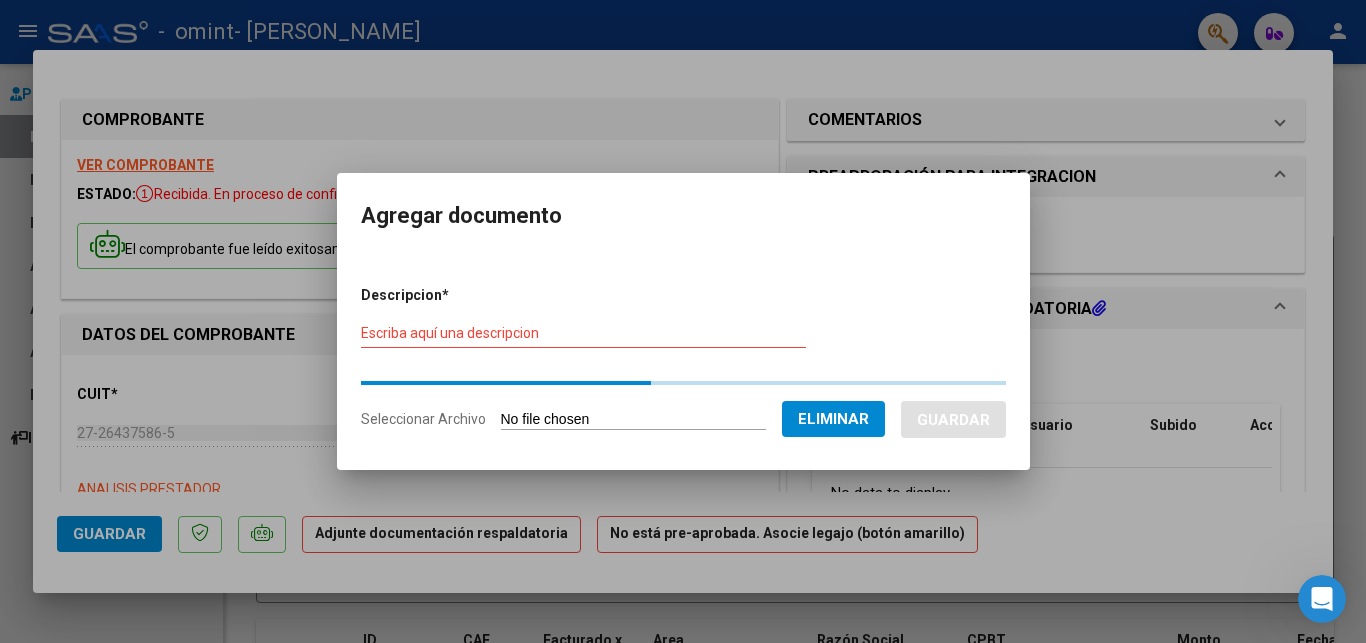 click on "Escriba aquí una descripcion" at bounding box center [583, 333] 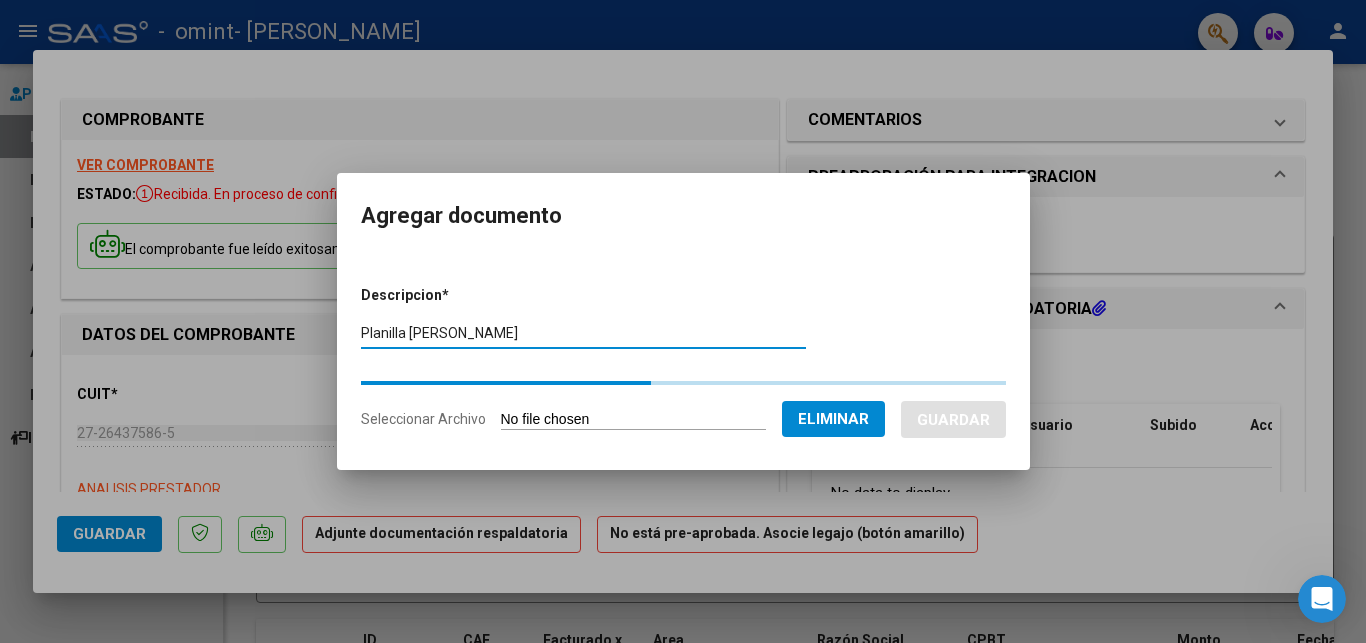 type on "Planilla de junio" 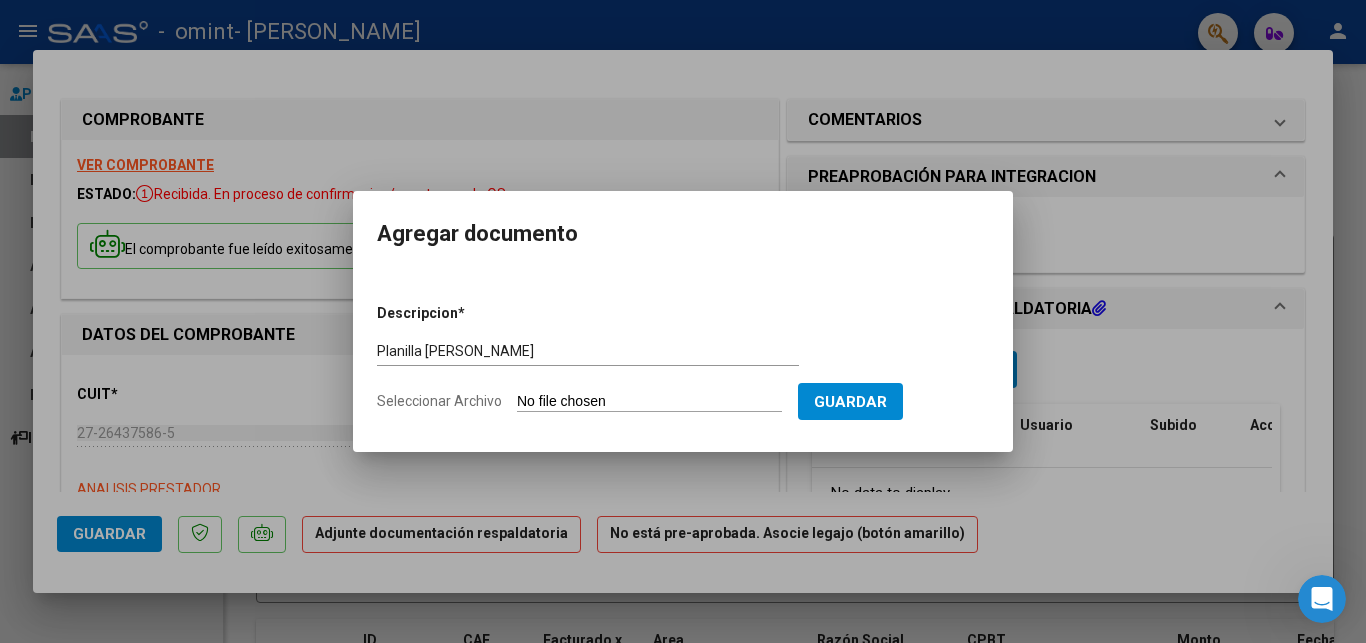 click on "Seleccionar Archivo" at bounding box center [649, 402] 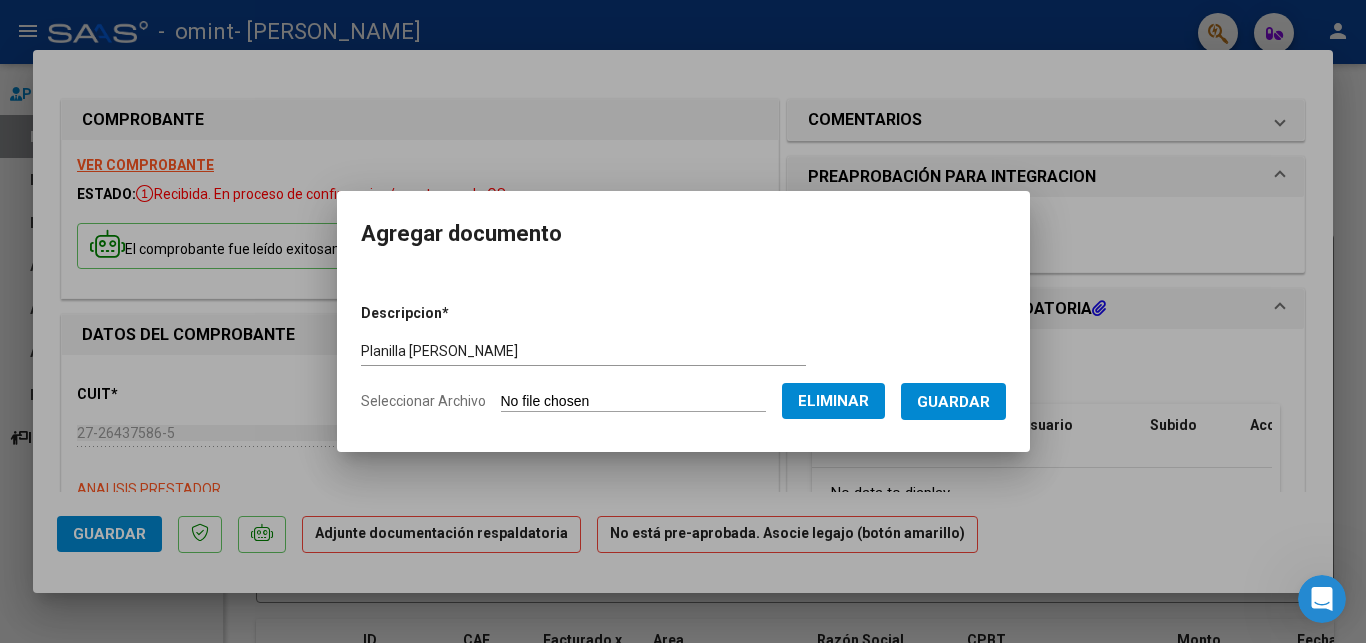 click on "Guardar" at bounding box center (953, 402) 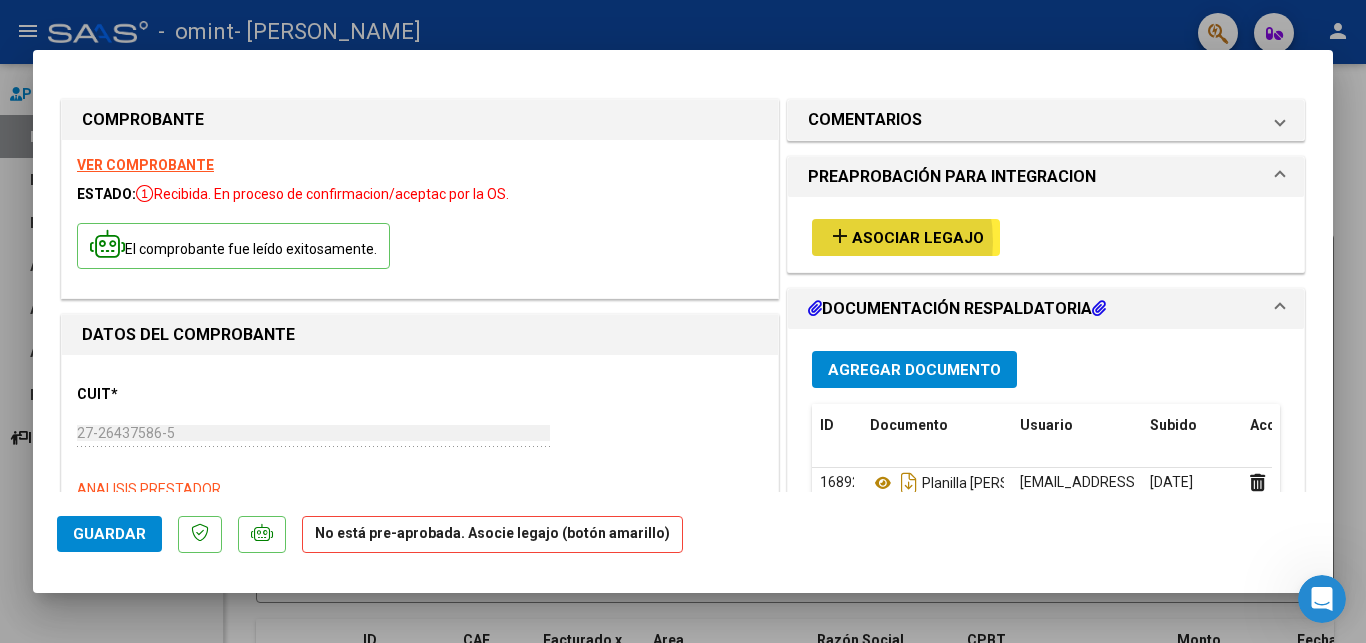 click on "add" at bounding box center [840, 236] 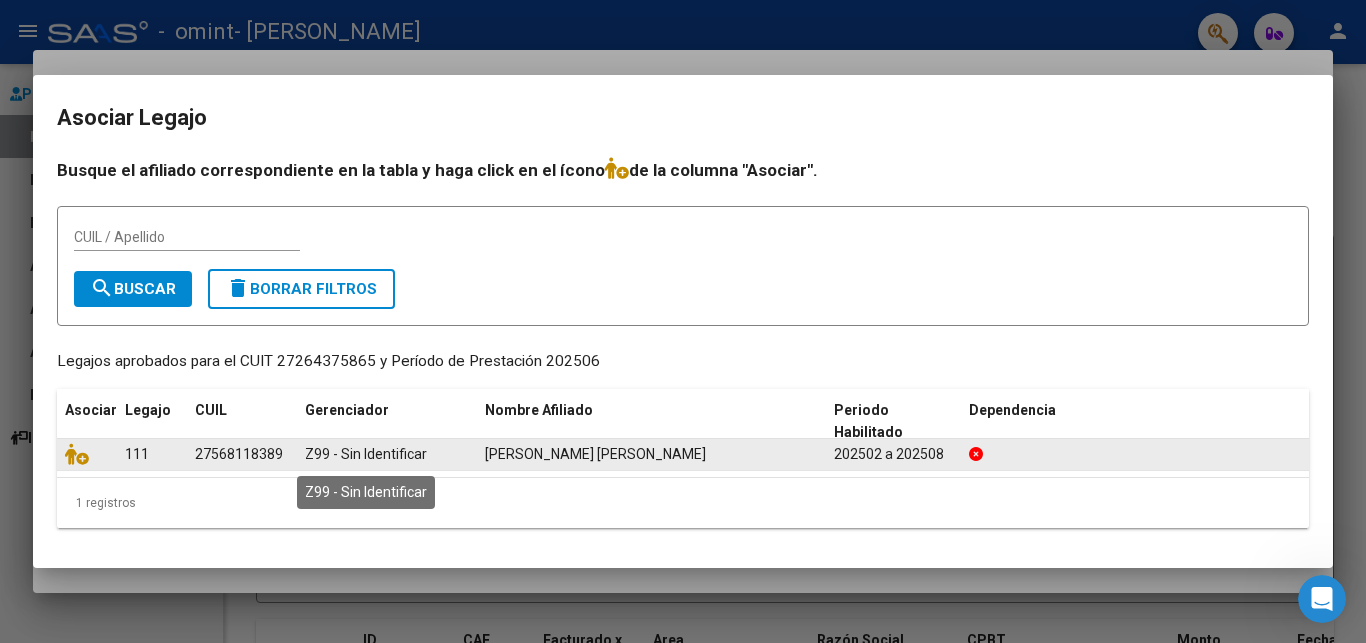click on "Z99 - Sin Identificar" 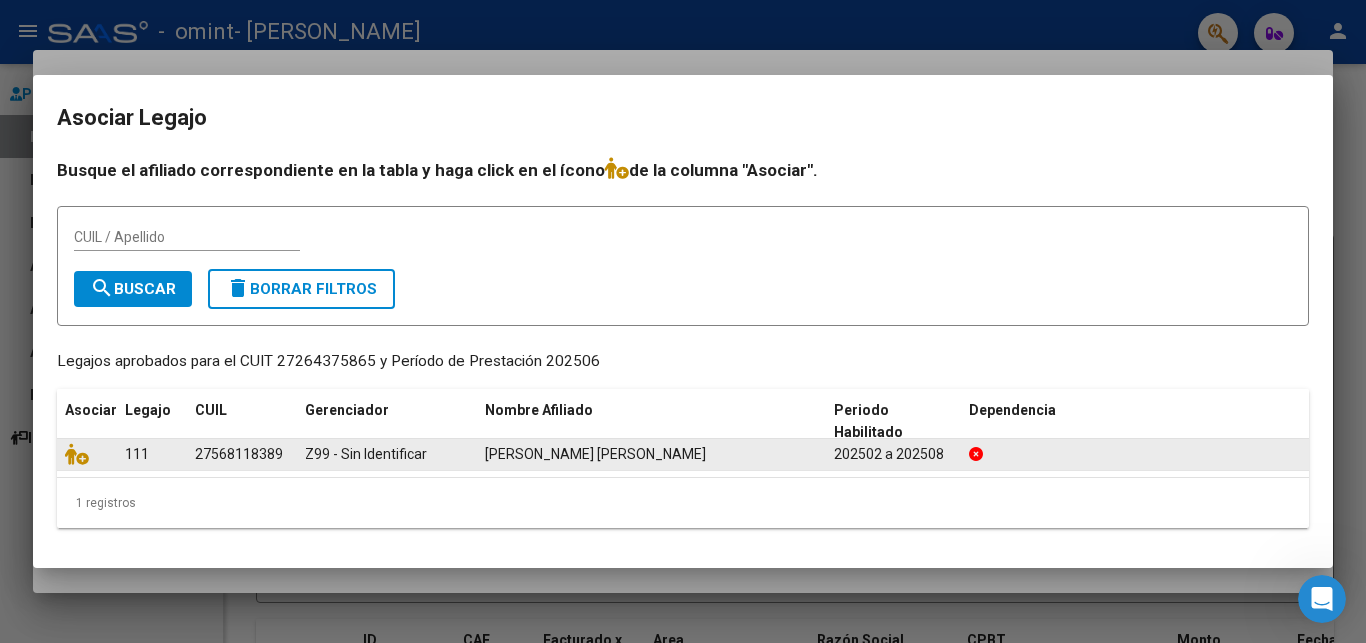 click on "Z99 - Sin Identificar" 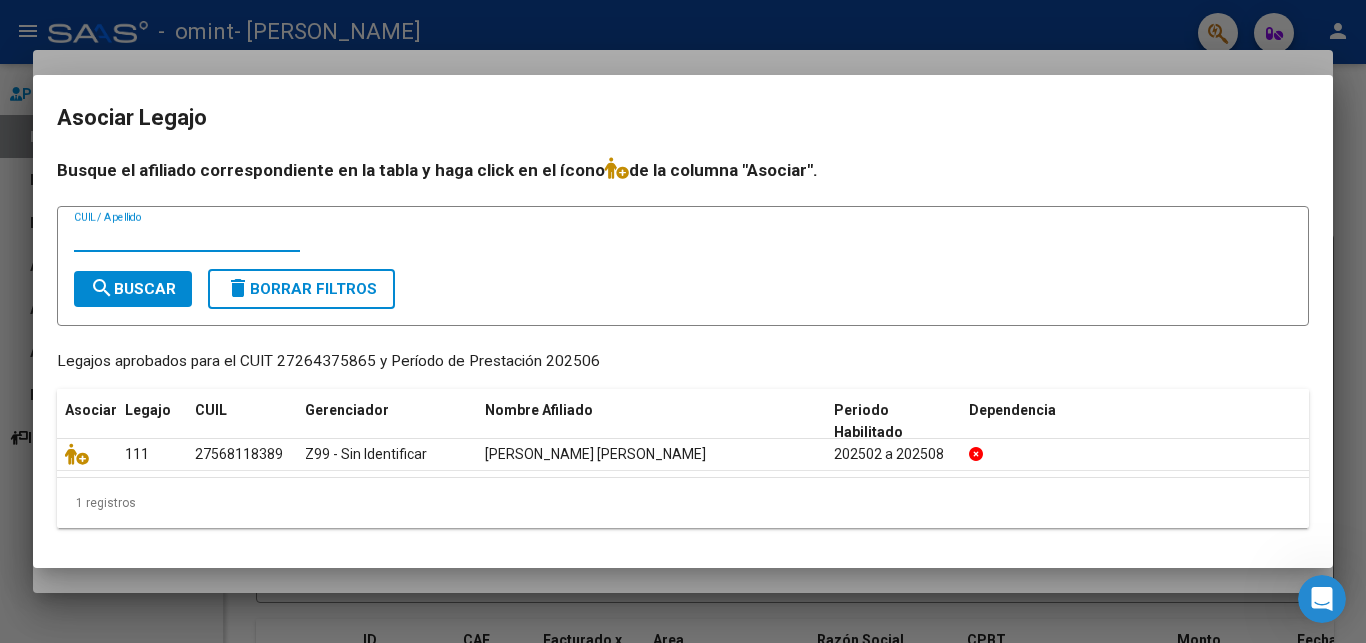 click on "CUIL / Apellido" at bounding box center (187, 237) 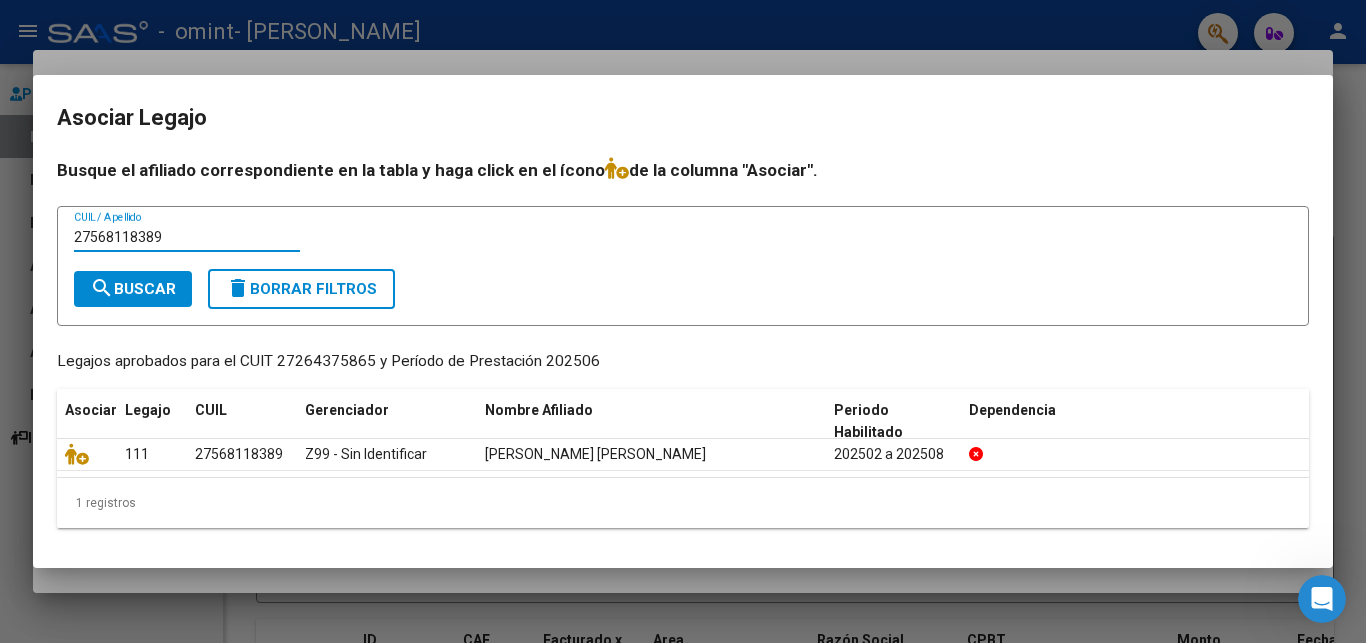 type on "27568118389" 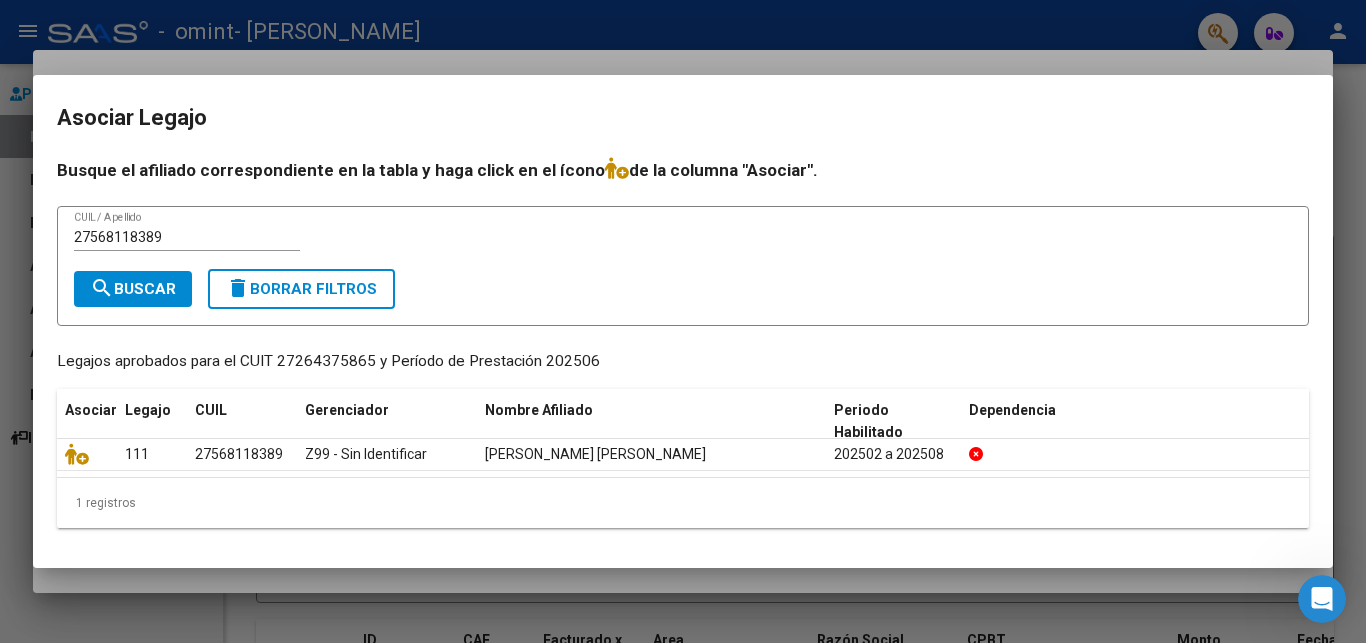 click on "27568118389 CUIL / Apellido search  Buscar  delete  Borrar Filtros" at bounding box center (683, 265) 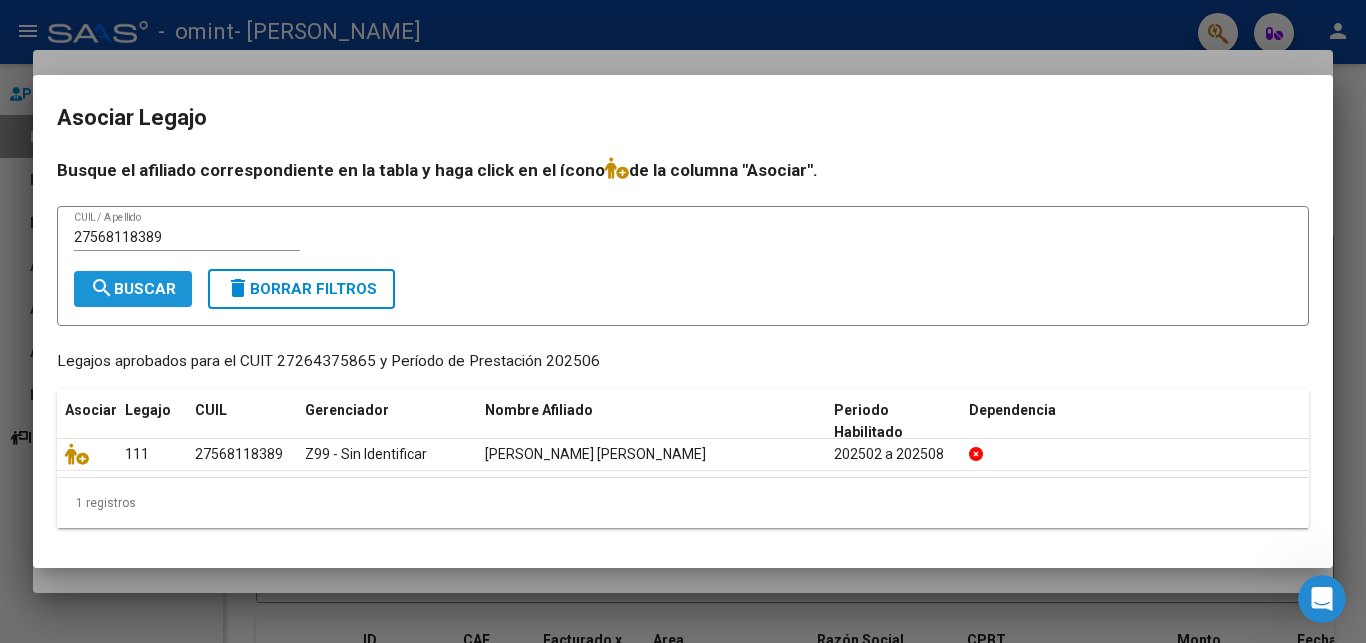 click on "search" at bounding box center [102, 288] 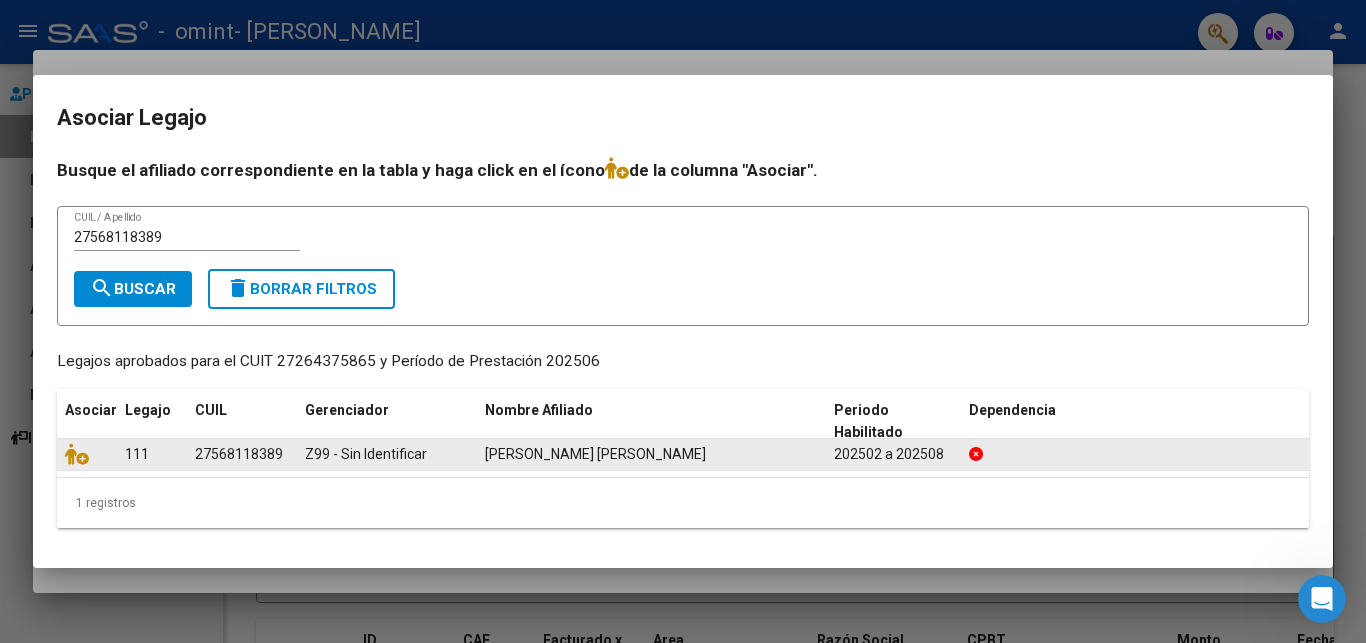 click on "MAKAR MICAELA BELEN" 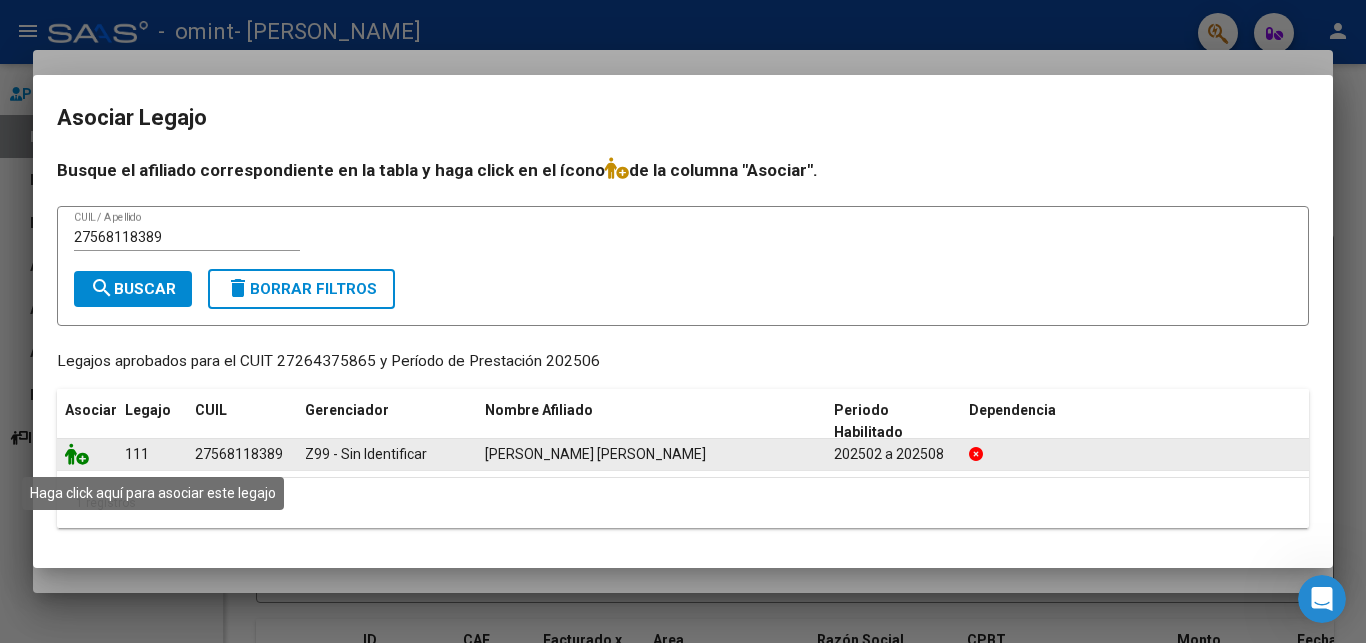 click 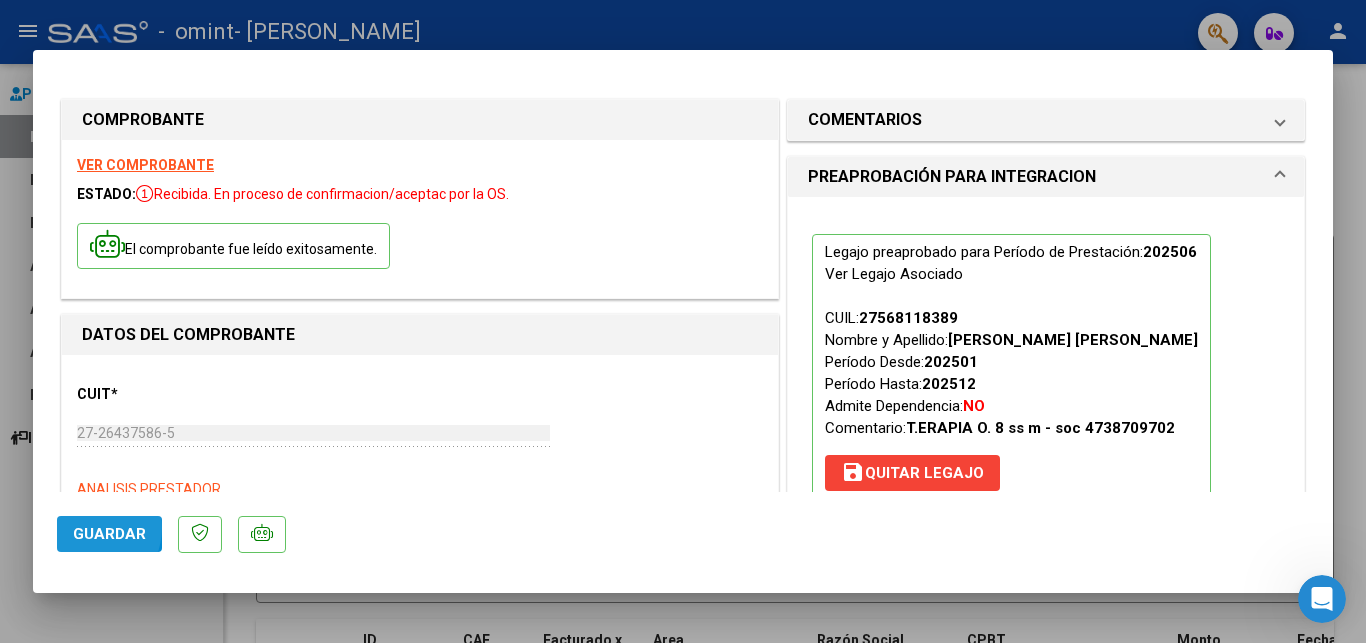 click on "Guardar" 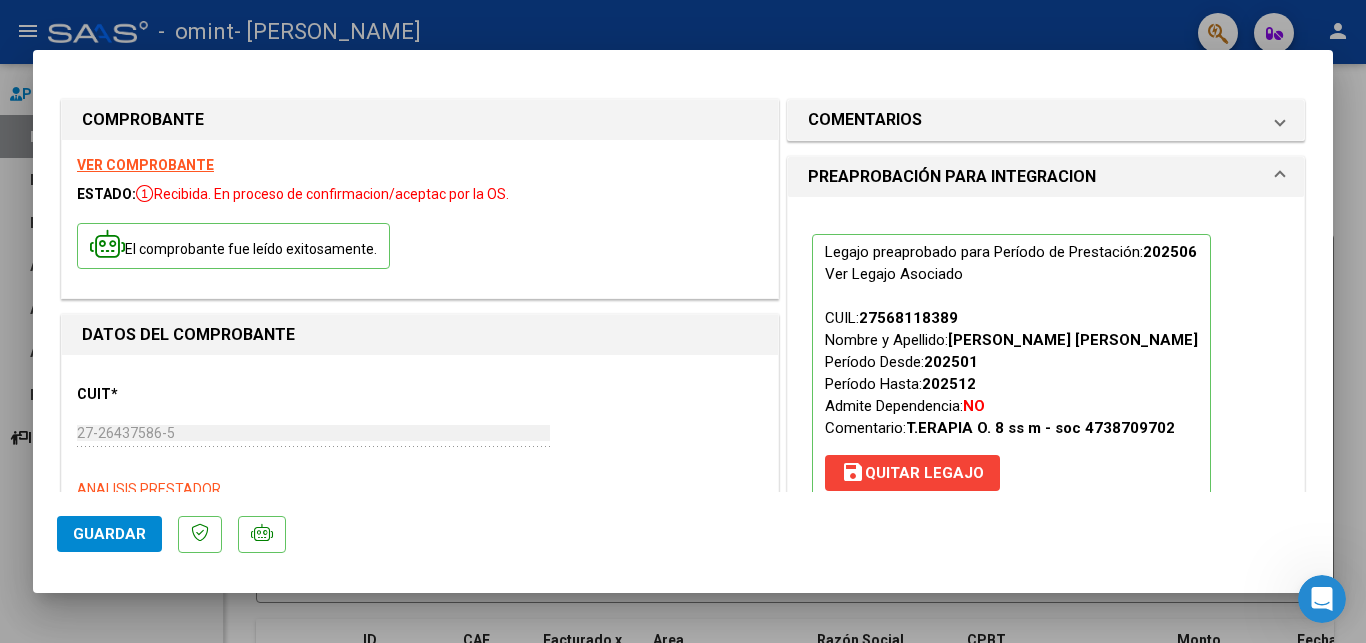 scroll, scrollTop: 1245, scrollLeft: 0, axis: vertical 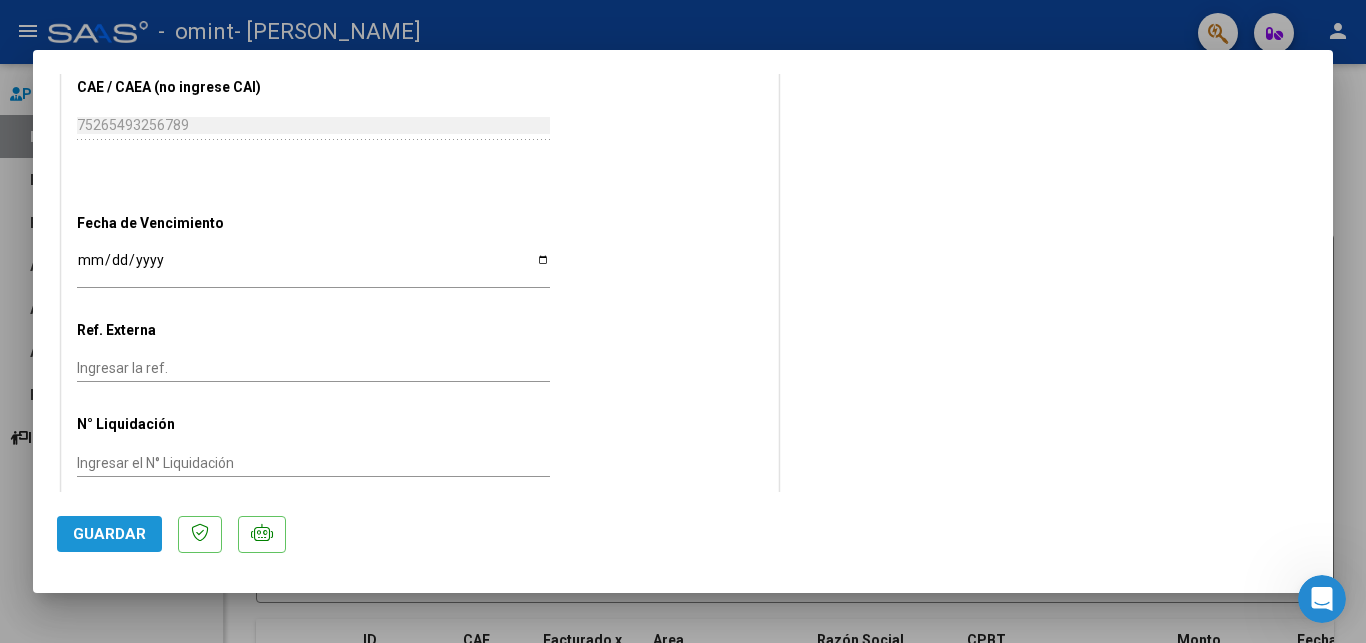 click on "Guardar" 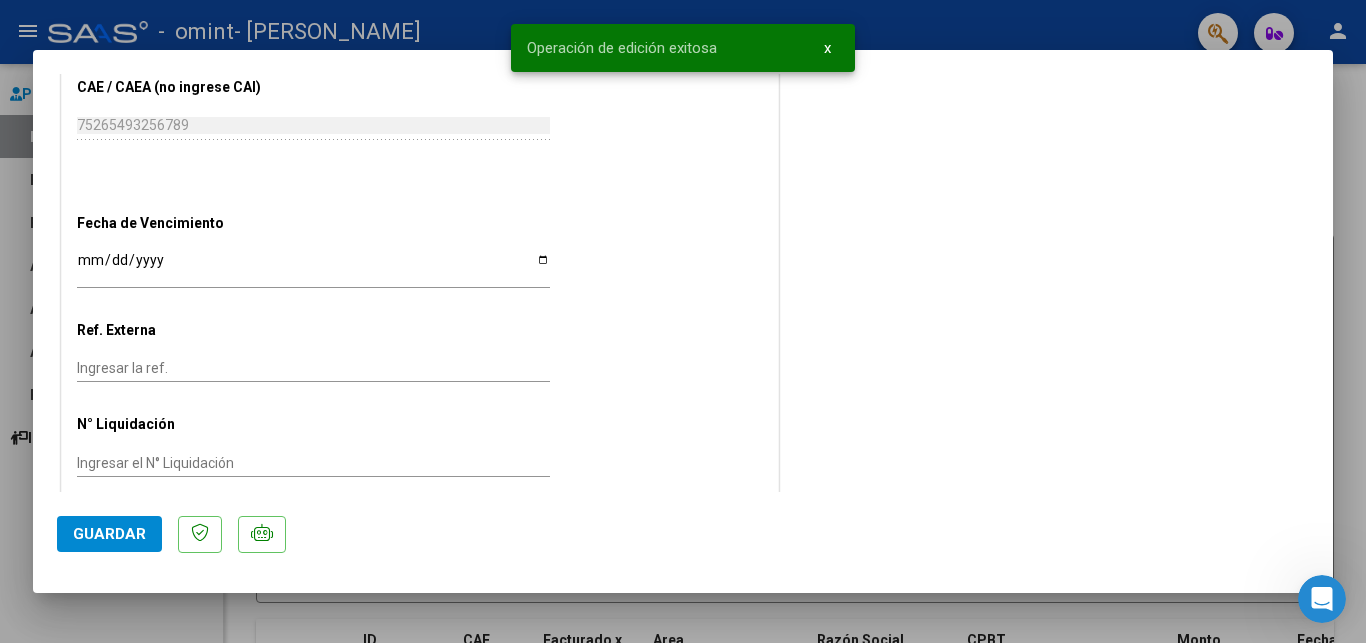 click on "x" at bounding box center [827, 48] 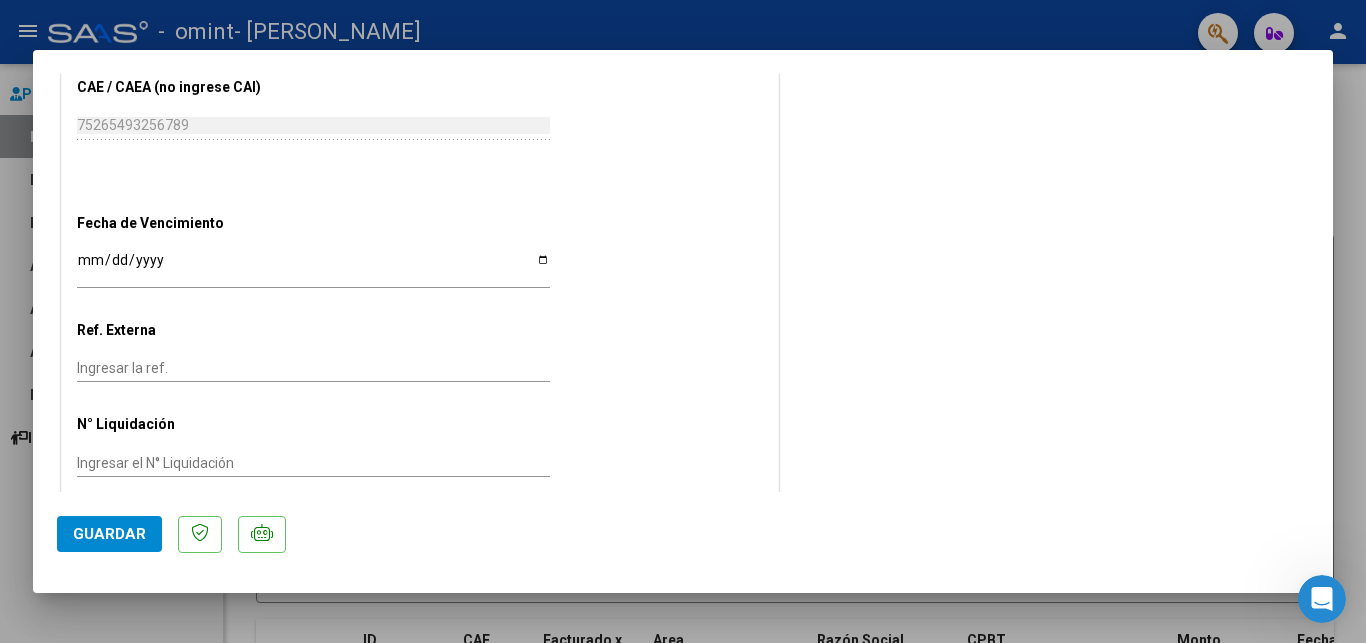 click at bounding box center [683, 321] 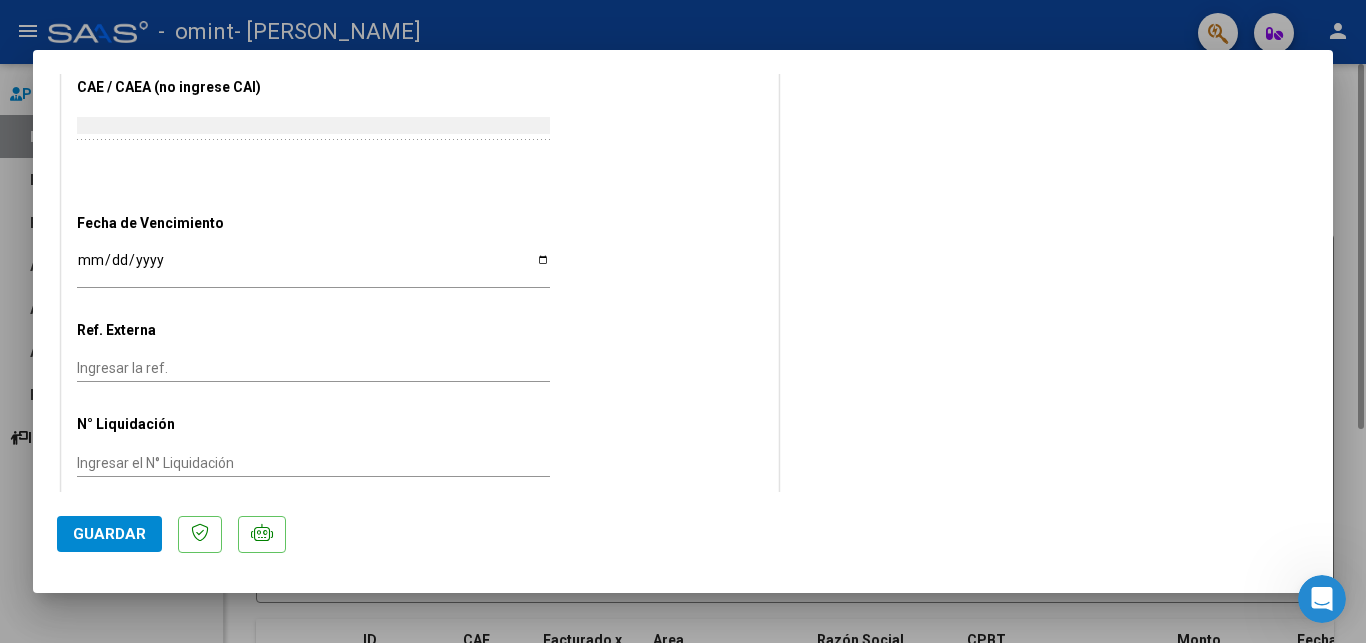 scroll, scrollTop: 0, scrollLeft: 0, axis: both 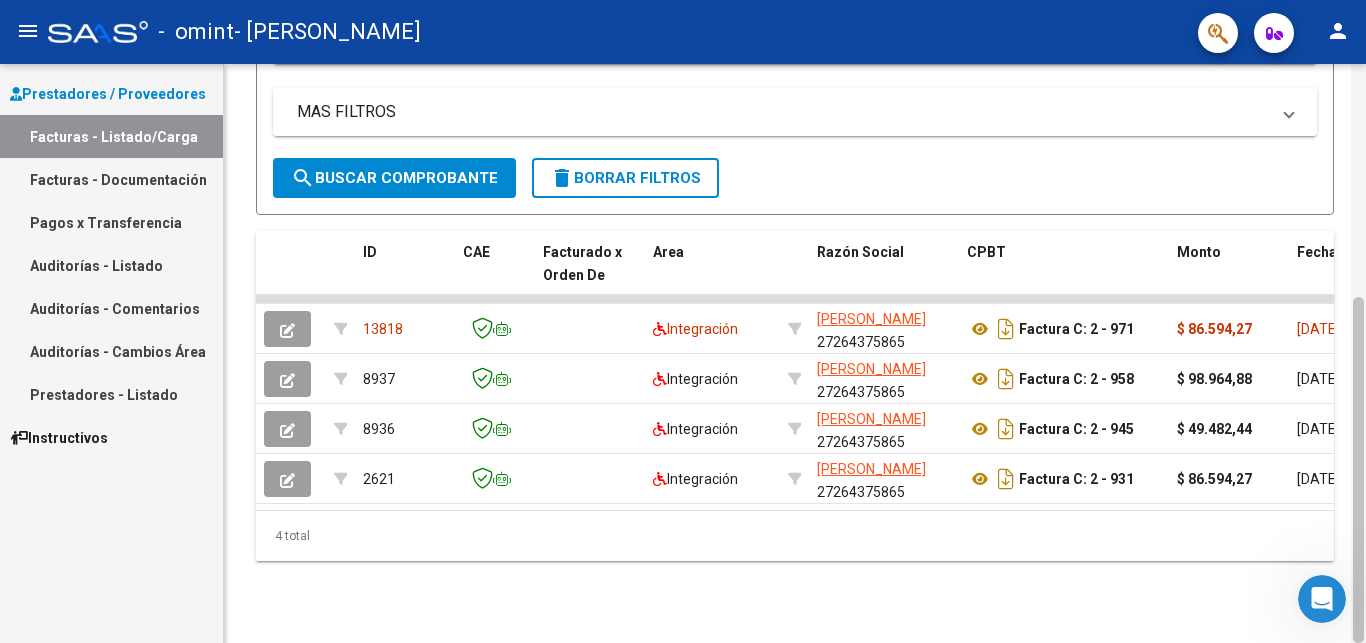 drag, startPoint x: 1365, startPoint y: 230, endPoint x: 1365, endPoint y: 269, distance: 39 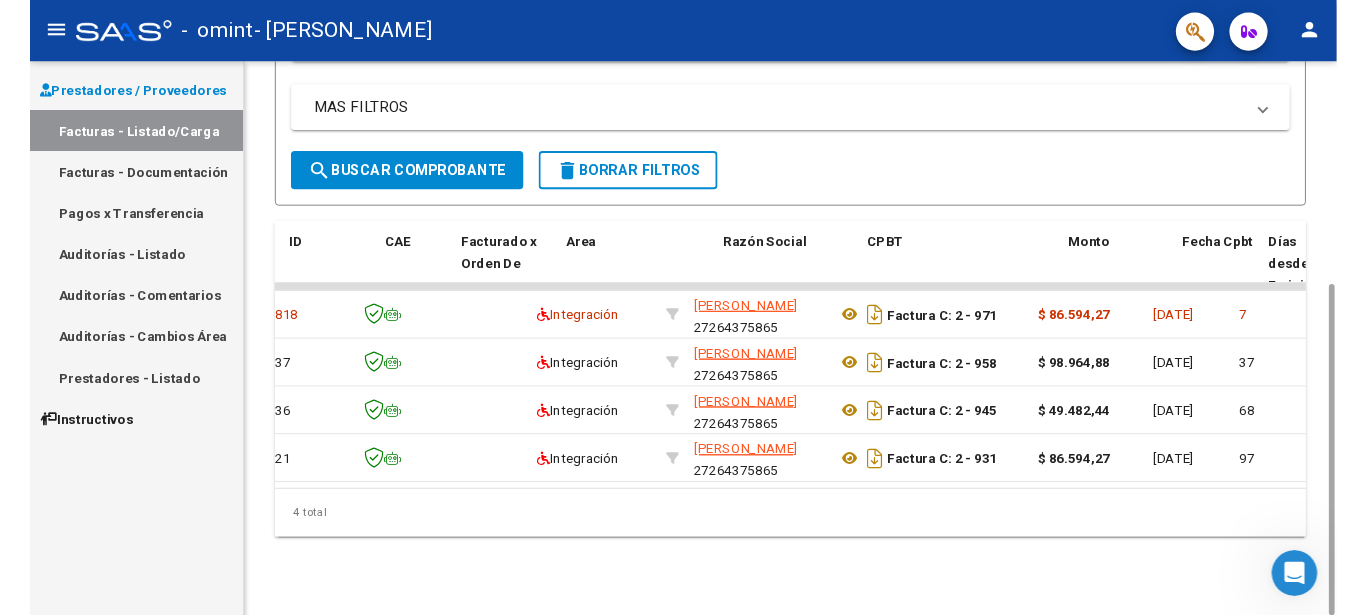 scroll, scrollTop: 0, scrollLeft: 57, axis: horizontal 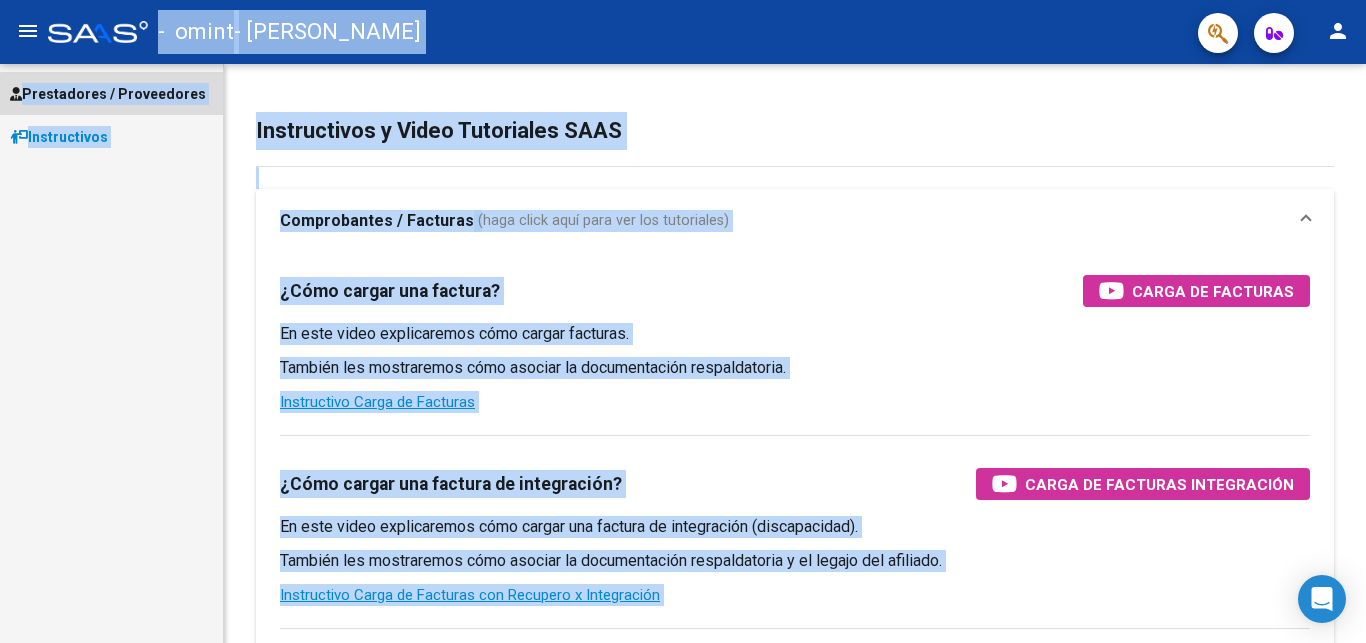 click on "Prestadores / Proveedores" at bounding box center (108, 94) 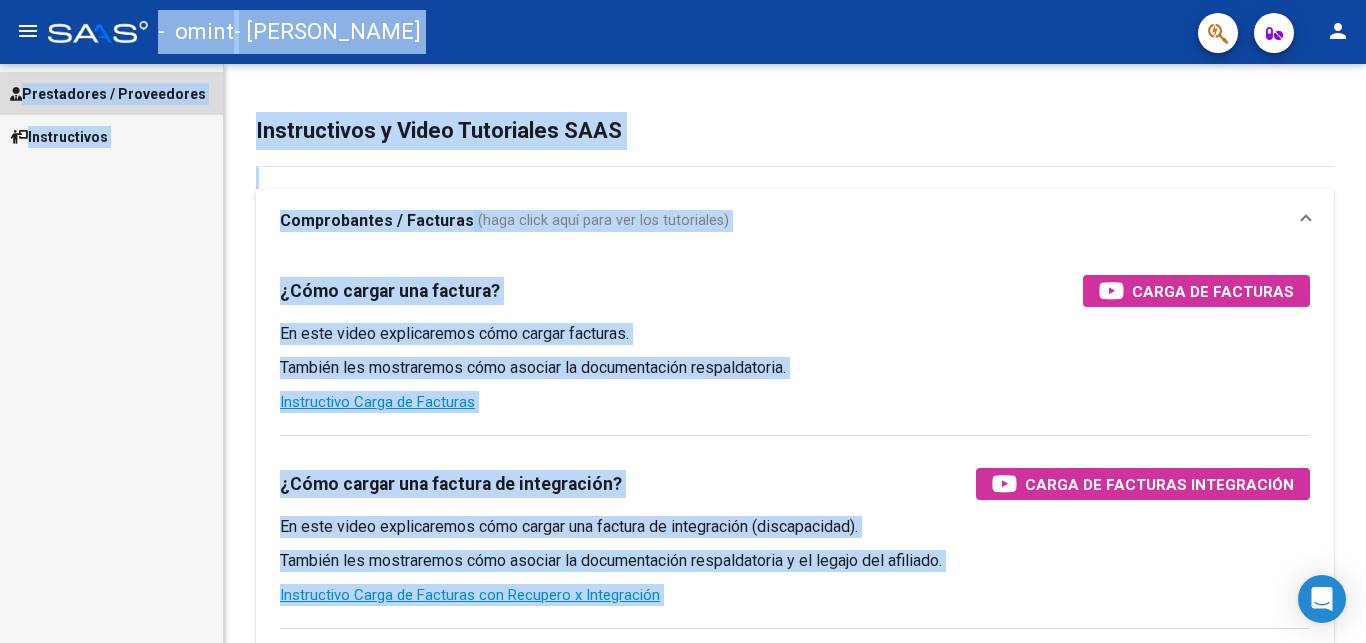 click on "Prestadores / Proveedores" at bounding box center [108, 94] 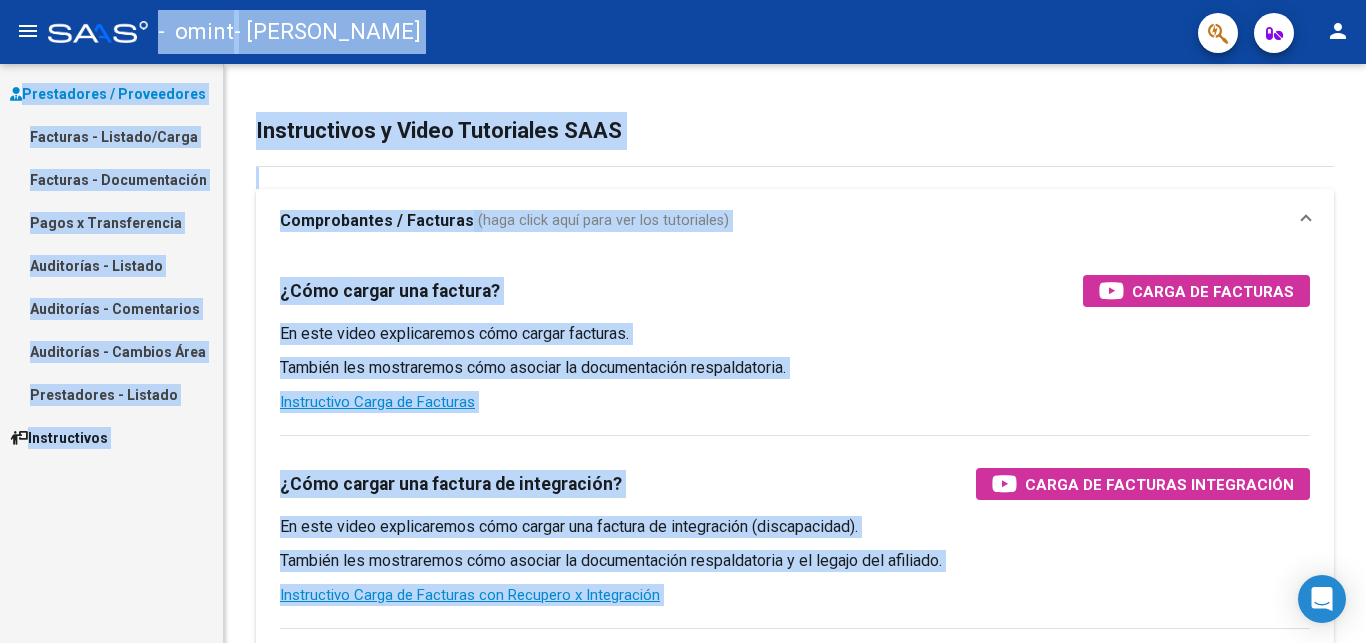 click on "Facturas - Listado/Carga" at bounding box center (111, 136) 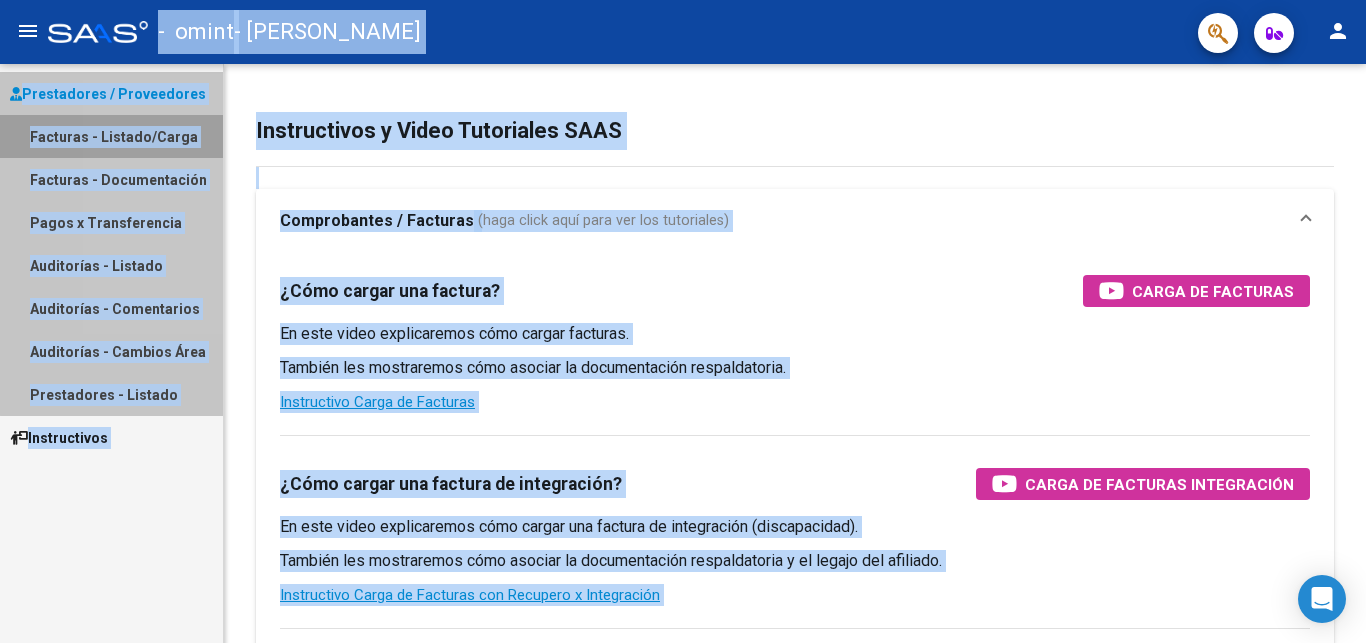 click on "Facturas - Listado/Carga" at bounding box center [111, 136] 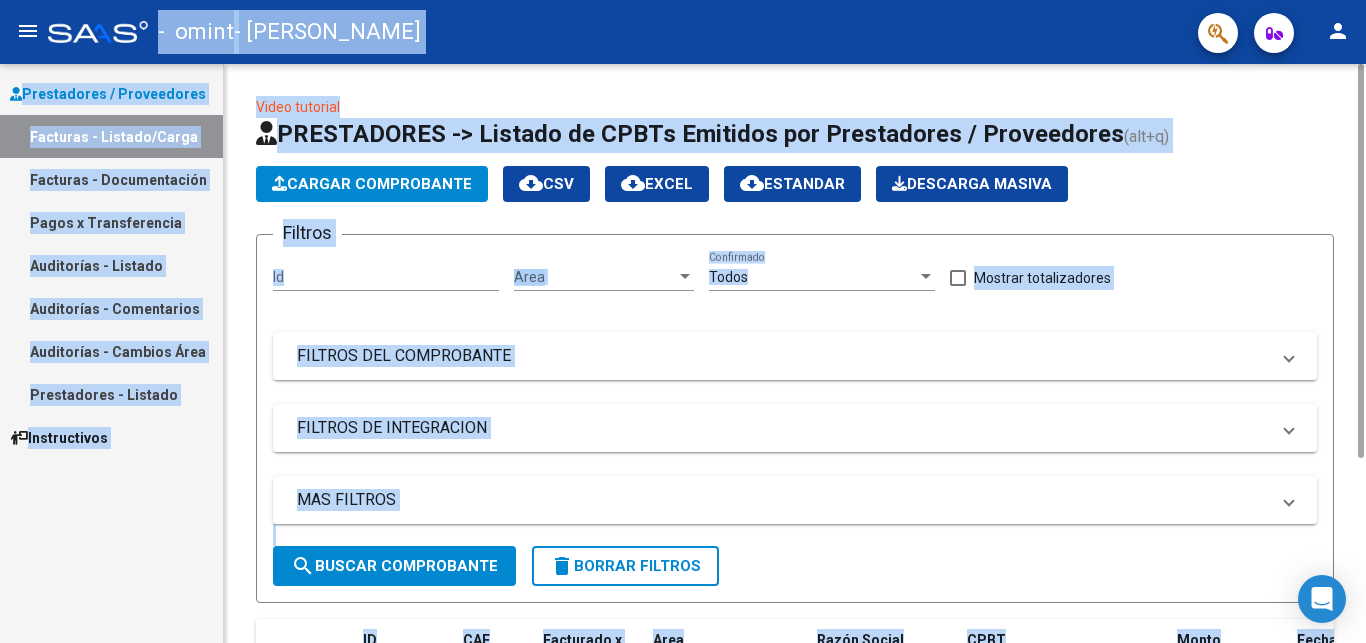 click on "Cargar Comprobante" 